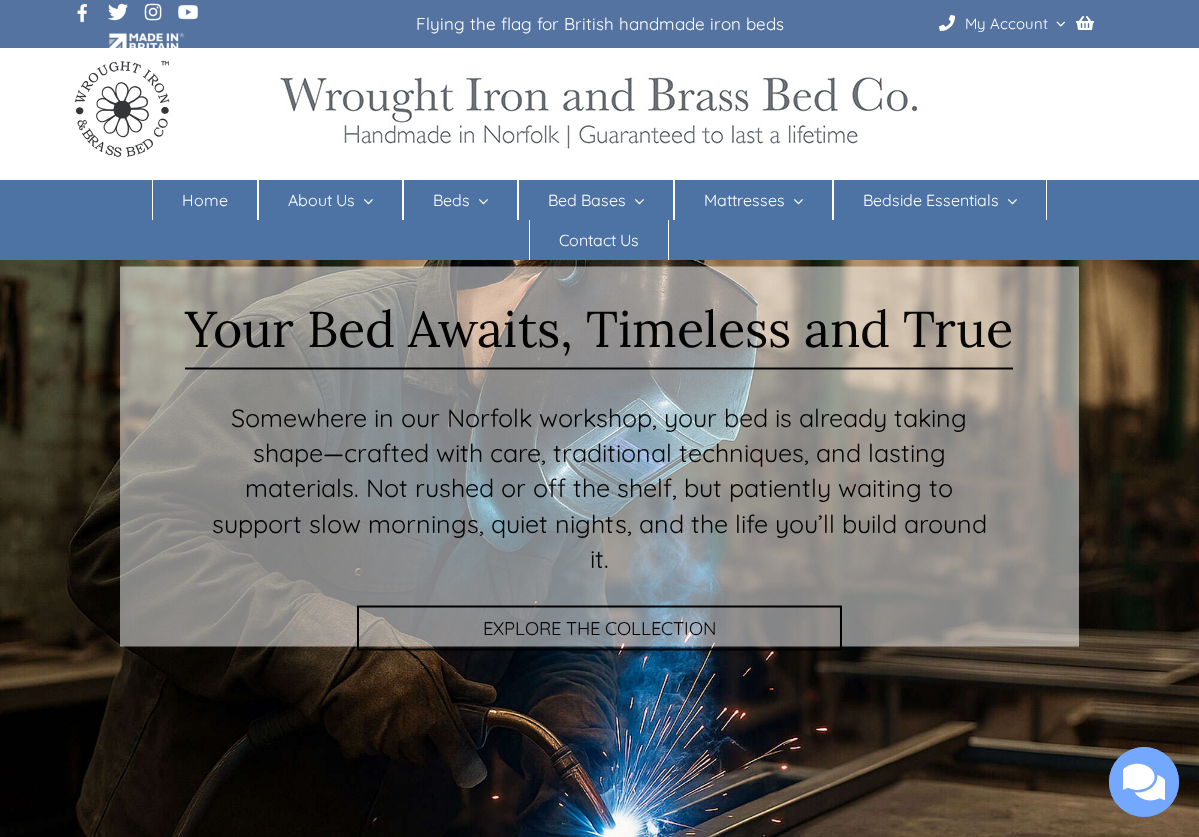 scroll, scrollTop: 0, scrollLeft: 0, axis: both 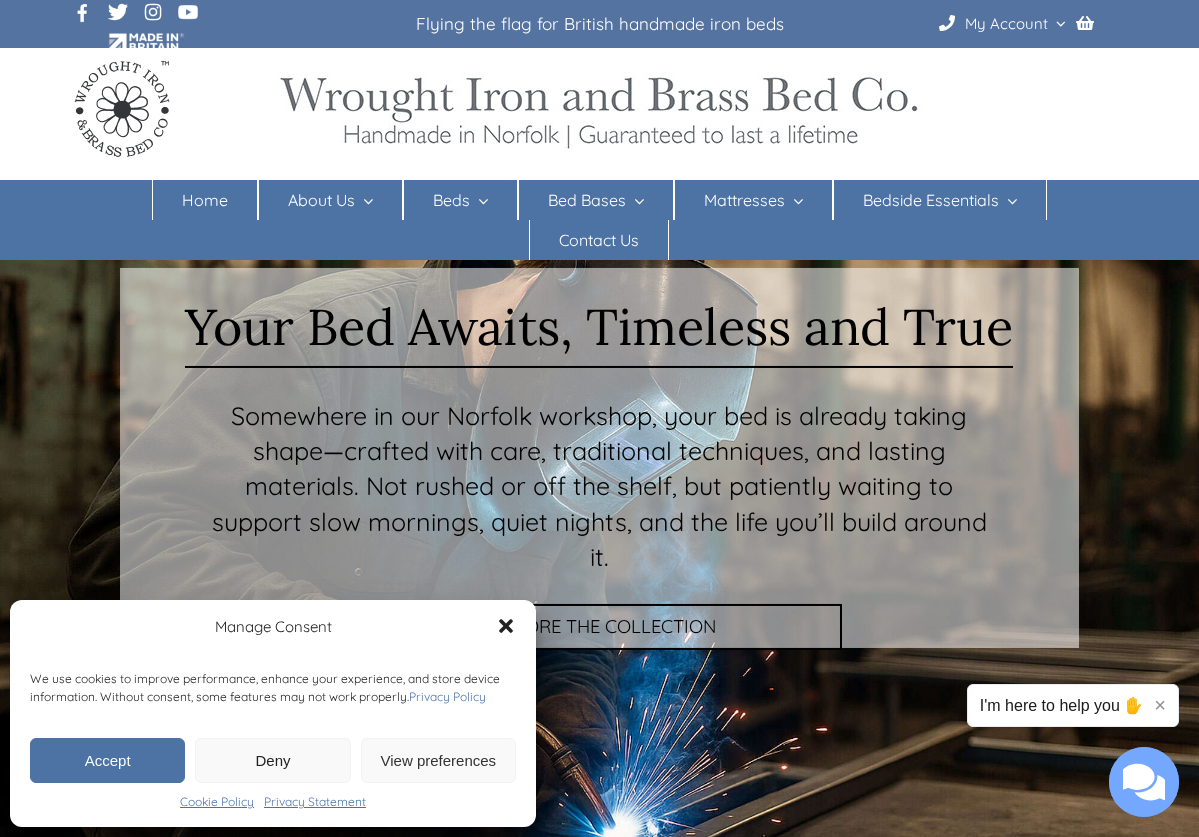 click on "Deny" at bounding box center (272, 760) 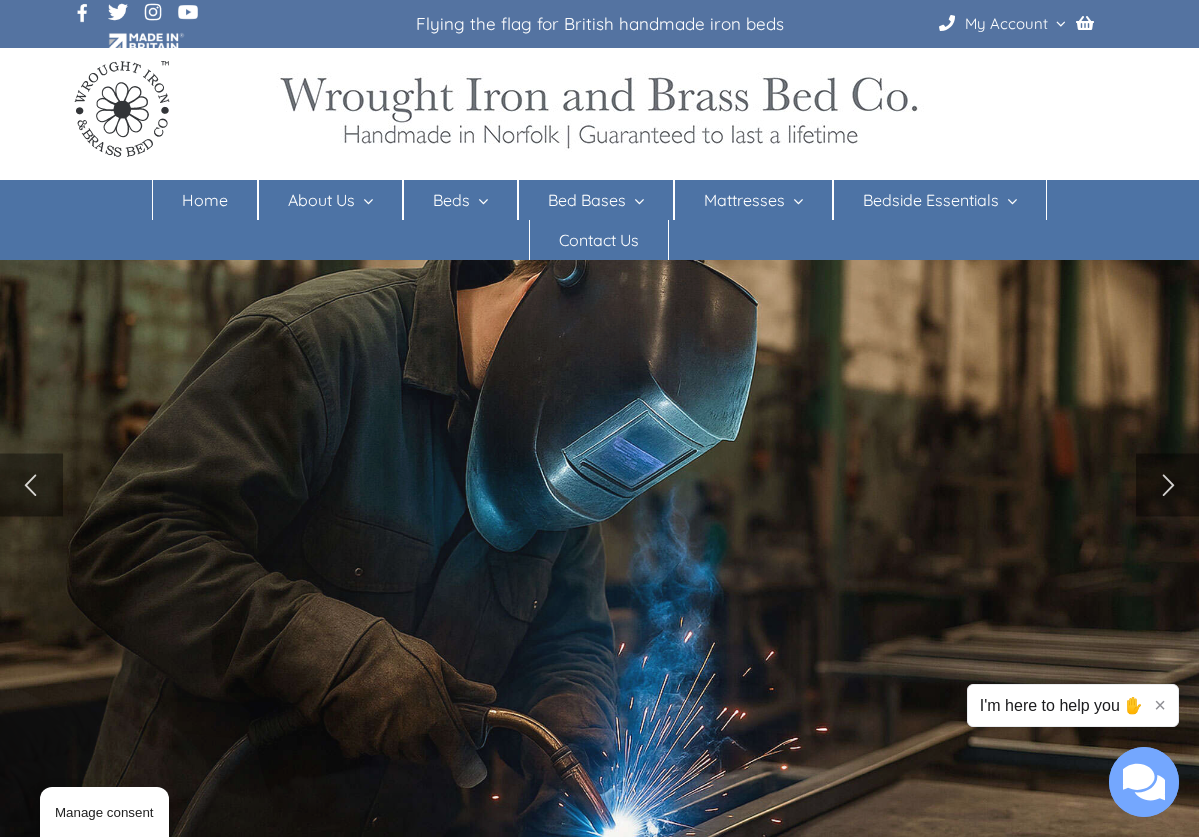 scroll, scrollTop: 0, scrollLeft: 0, axis: both 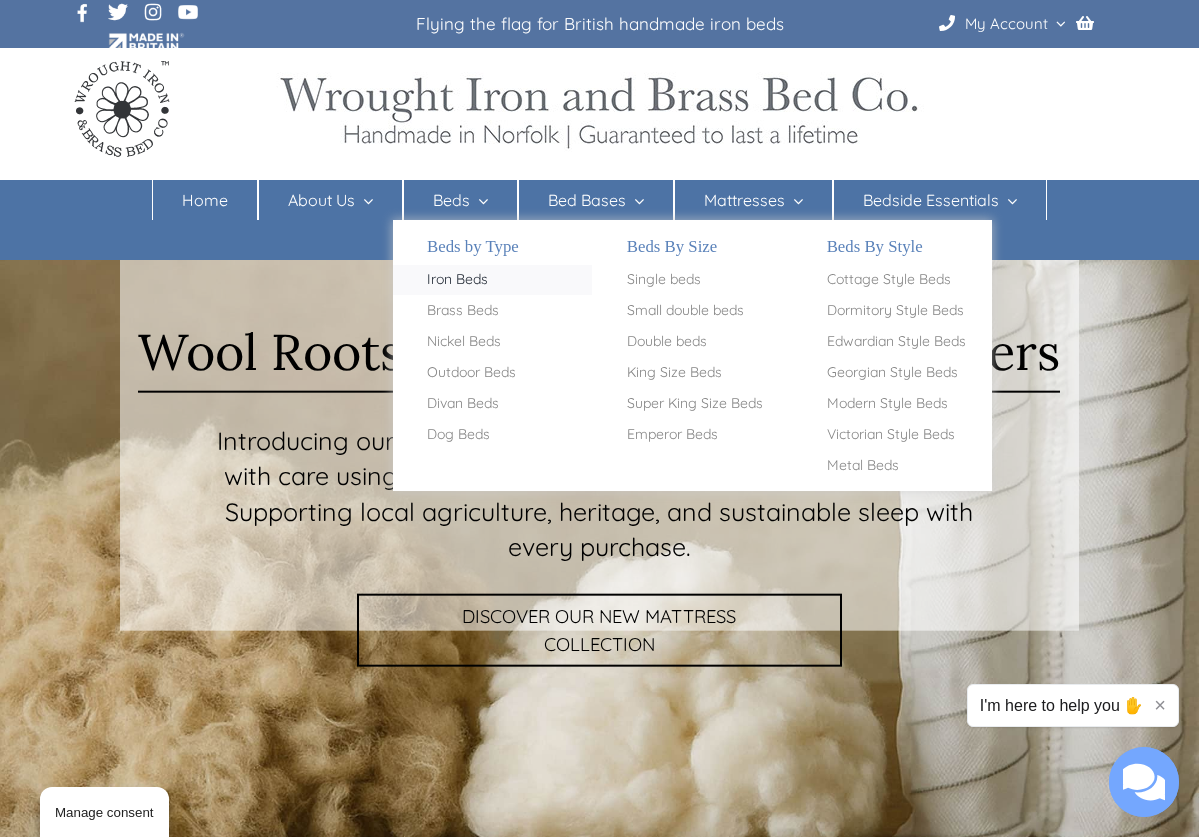 click on "Iron Beds" at bounding box center [457, 280] 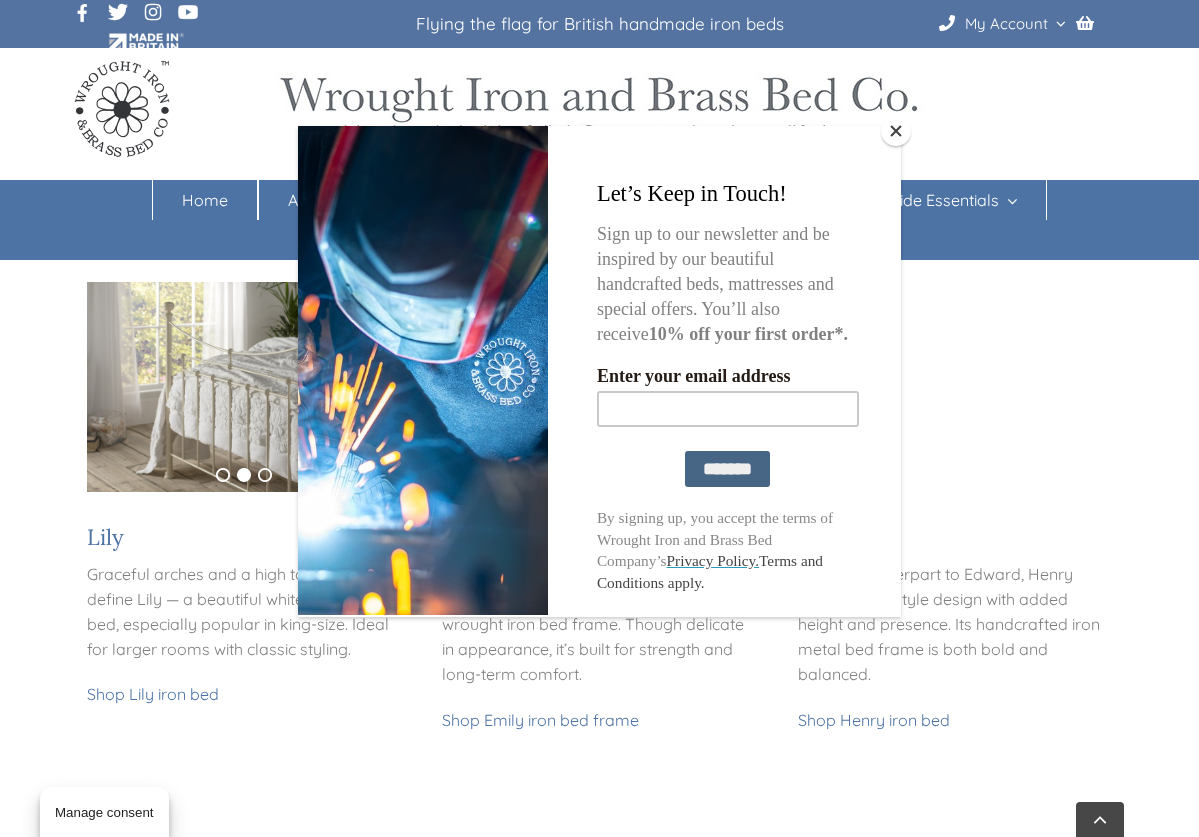 scroll, scrollTop: 1455, scrollLeft: 0, axis: vertical 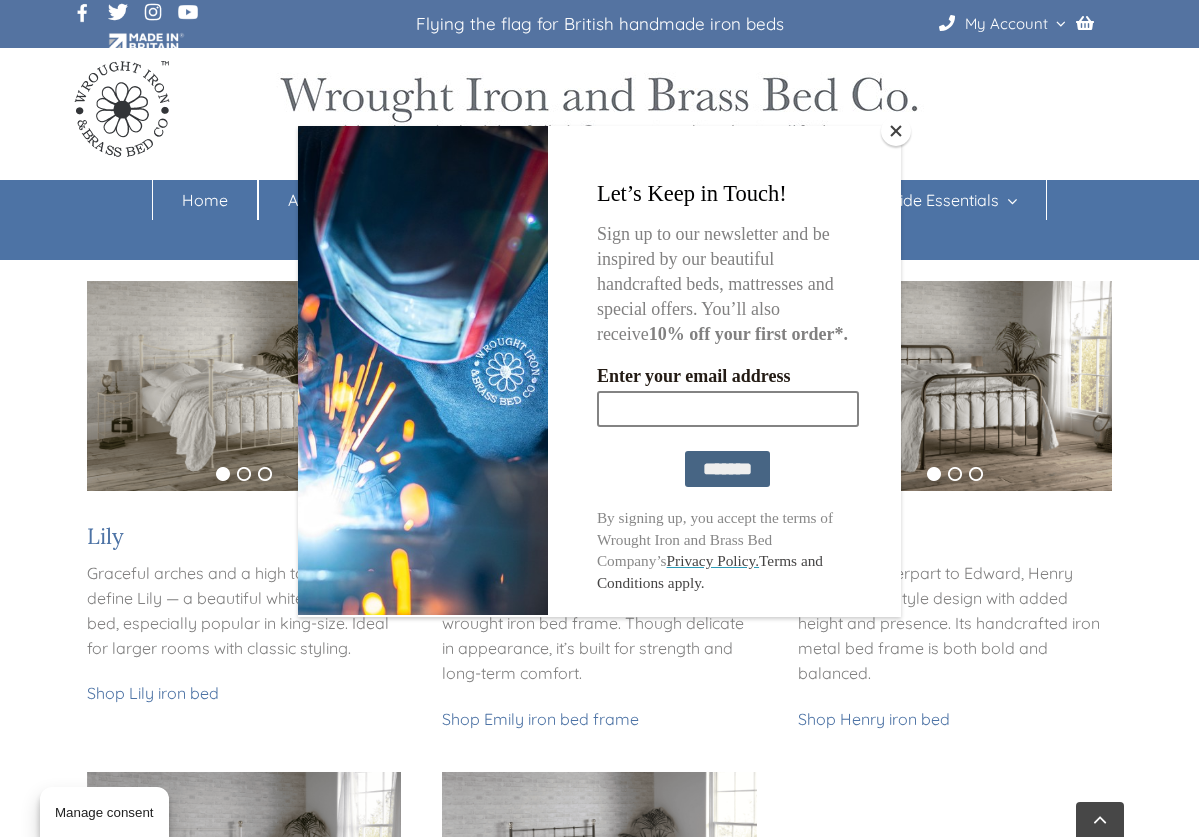 click on "Enter your email address" at bounding box center (728, 408) 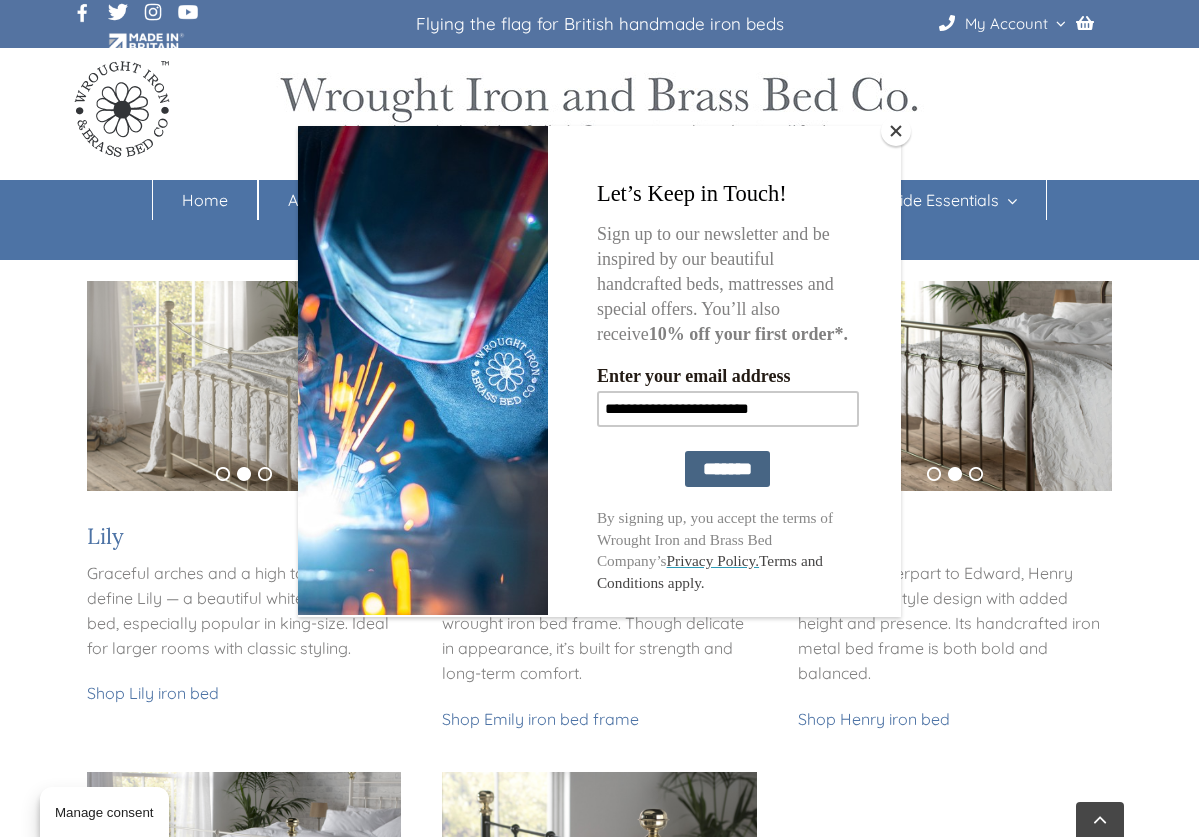 type on "**********" 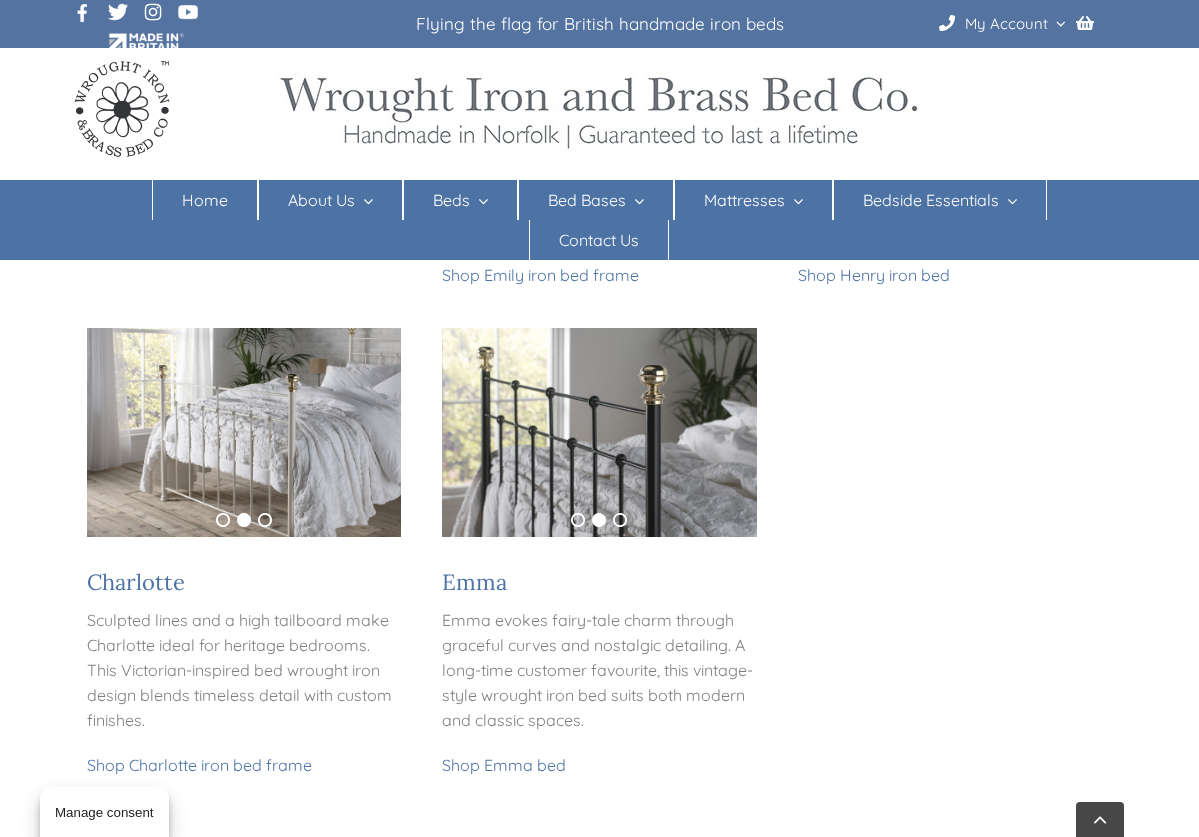 scroll, scrollTop: 1910, scrollLeft: 0, axis: vertical 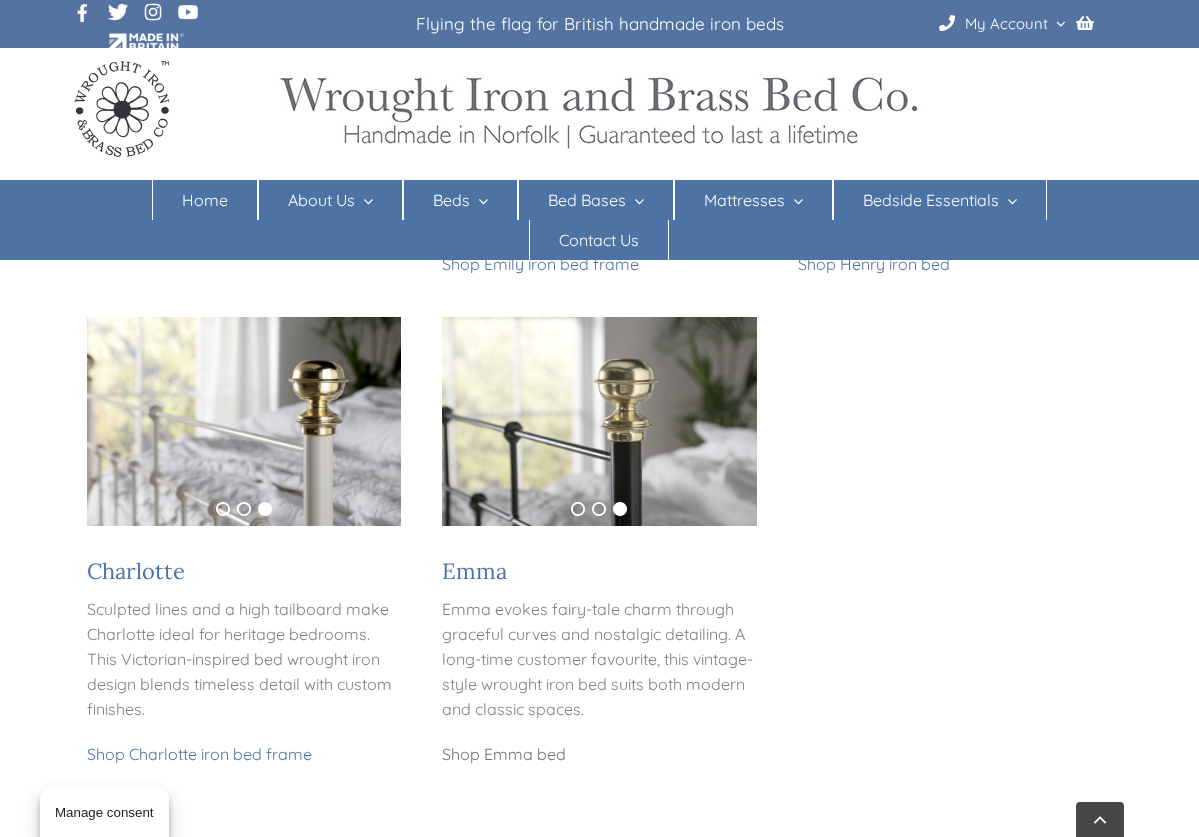 click on "Shop Emma bed" at bounding box center [504, 754] 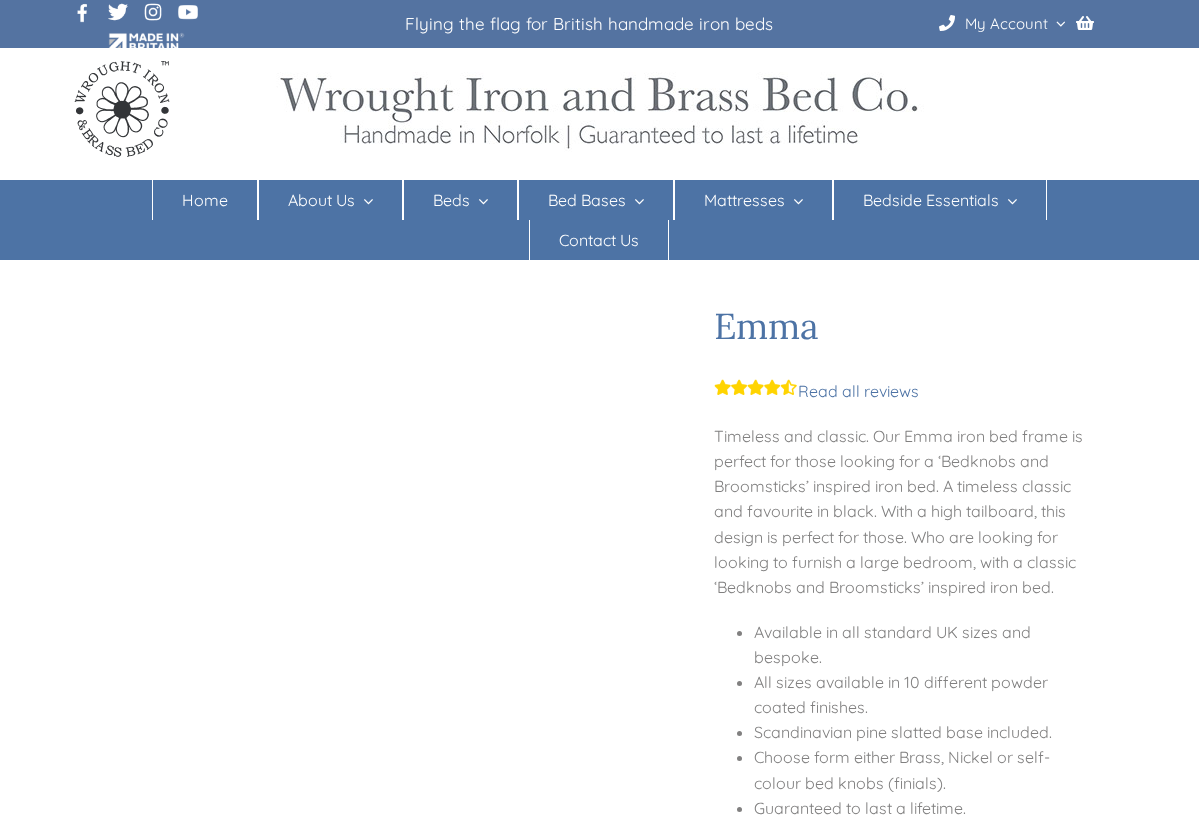 scroll, scrollTop: 0, scrollLeft: 0, axis: both 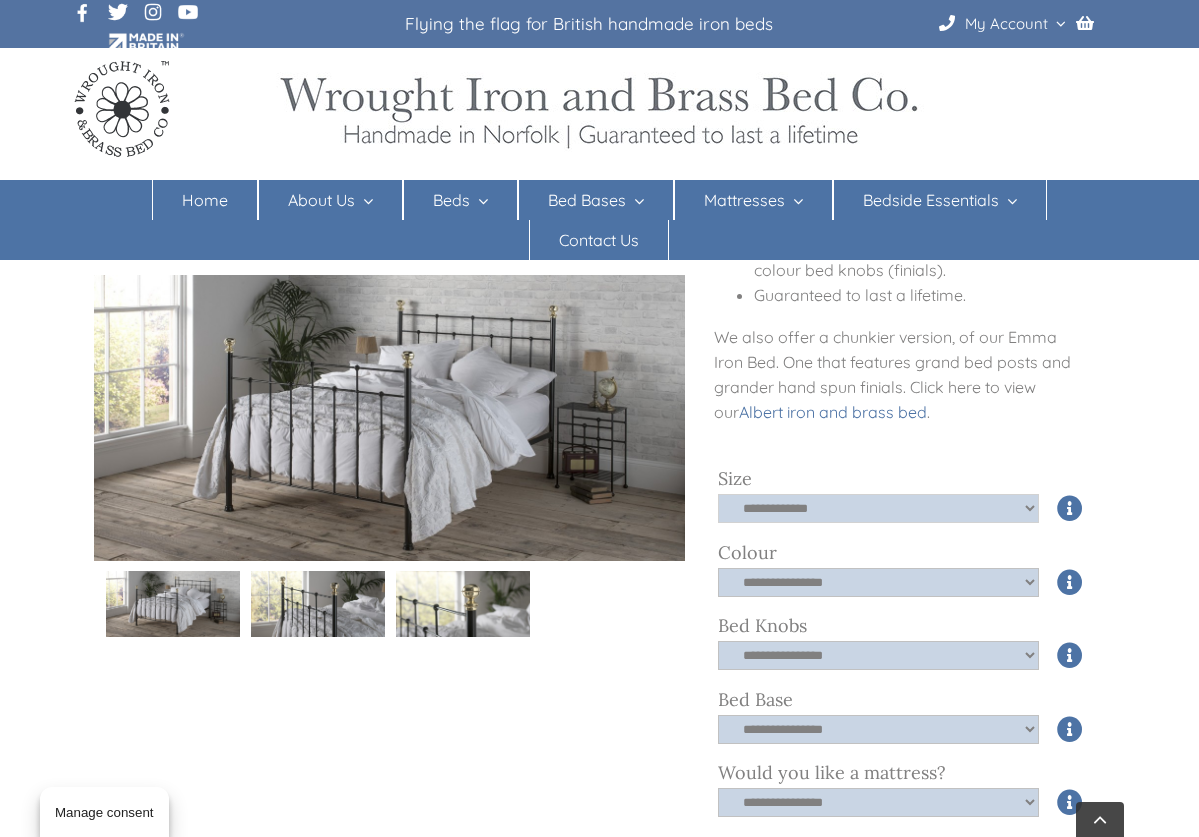 select on "*****" 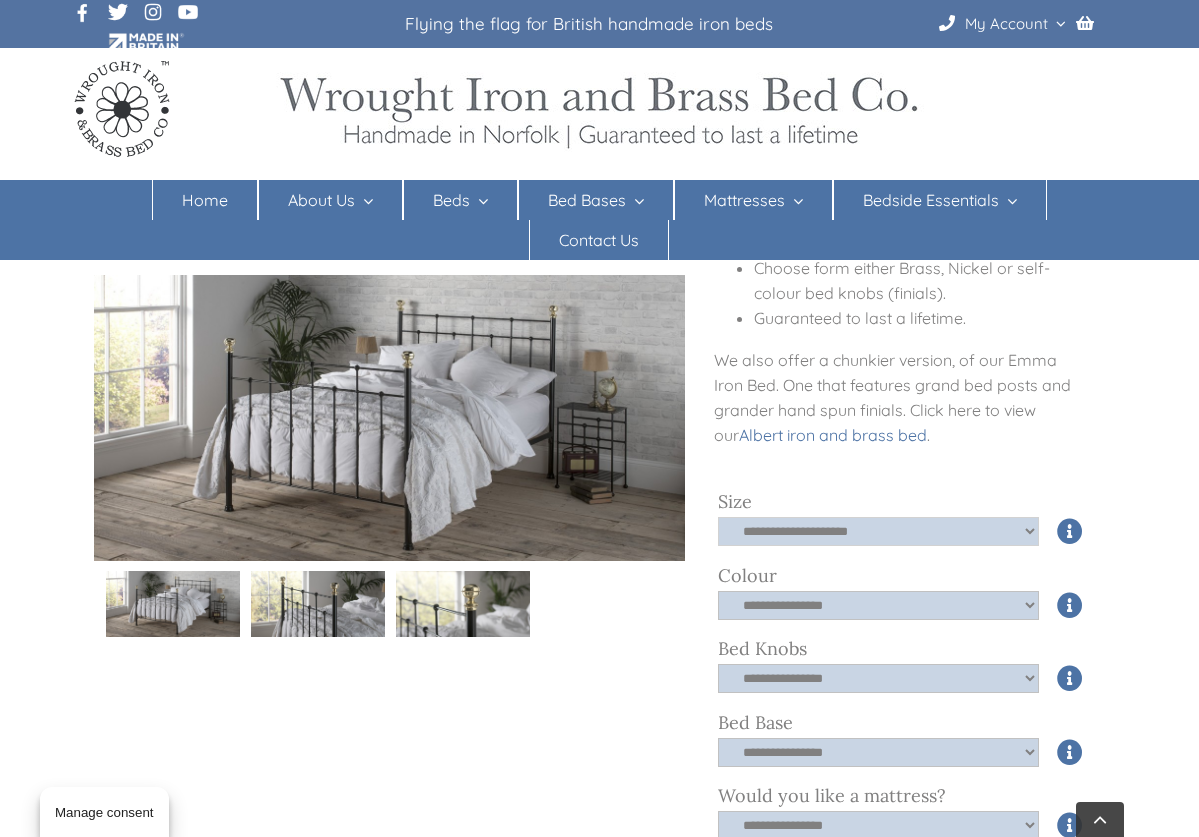 scroll, scrollTop: 505, scrollLeft: 0, axis: vertical 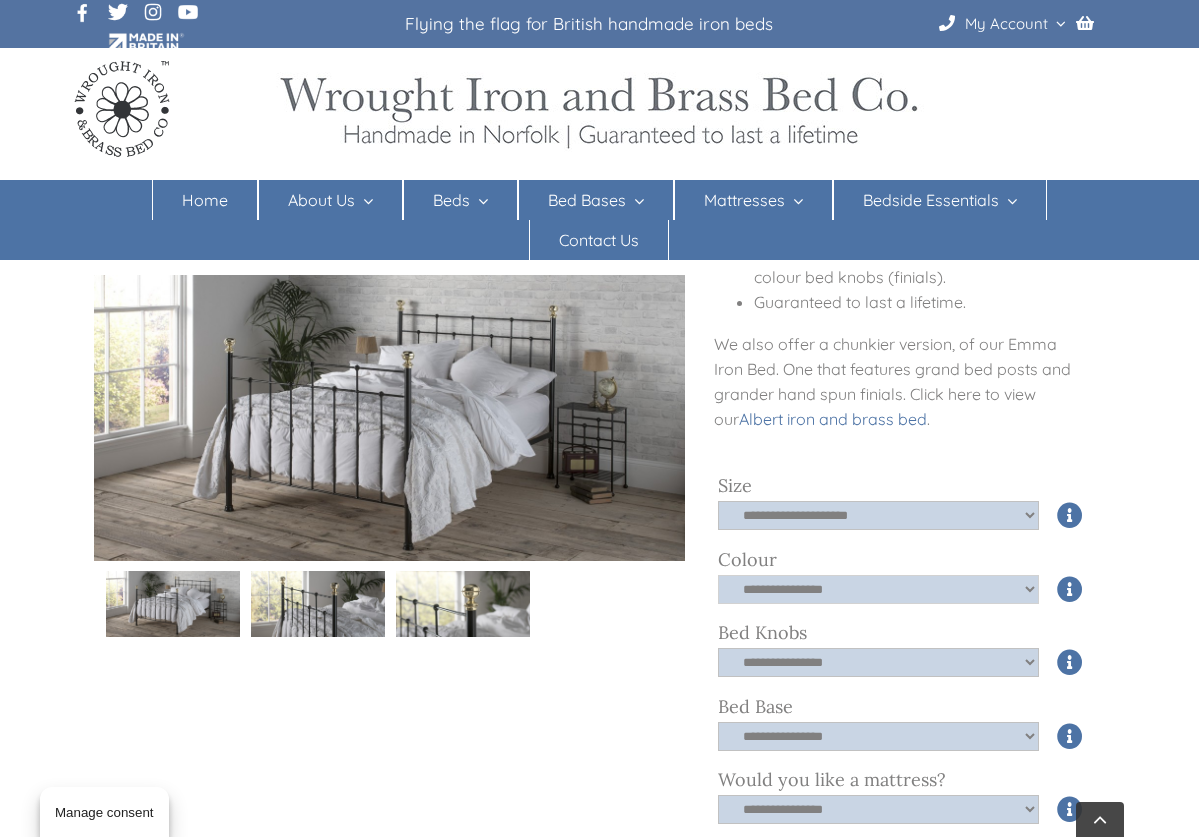 select on "*****" 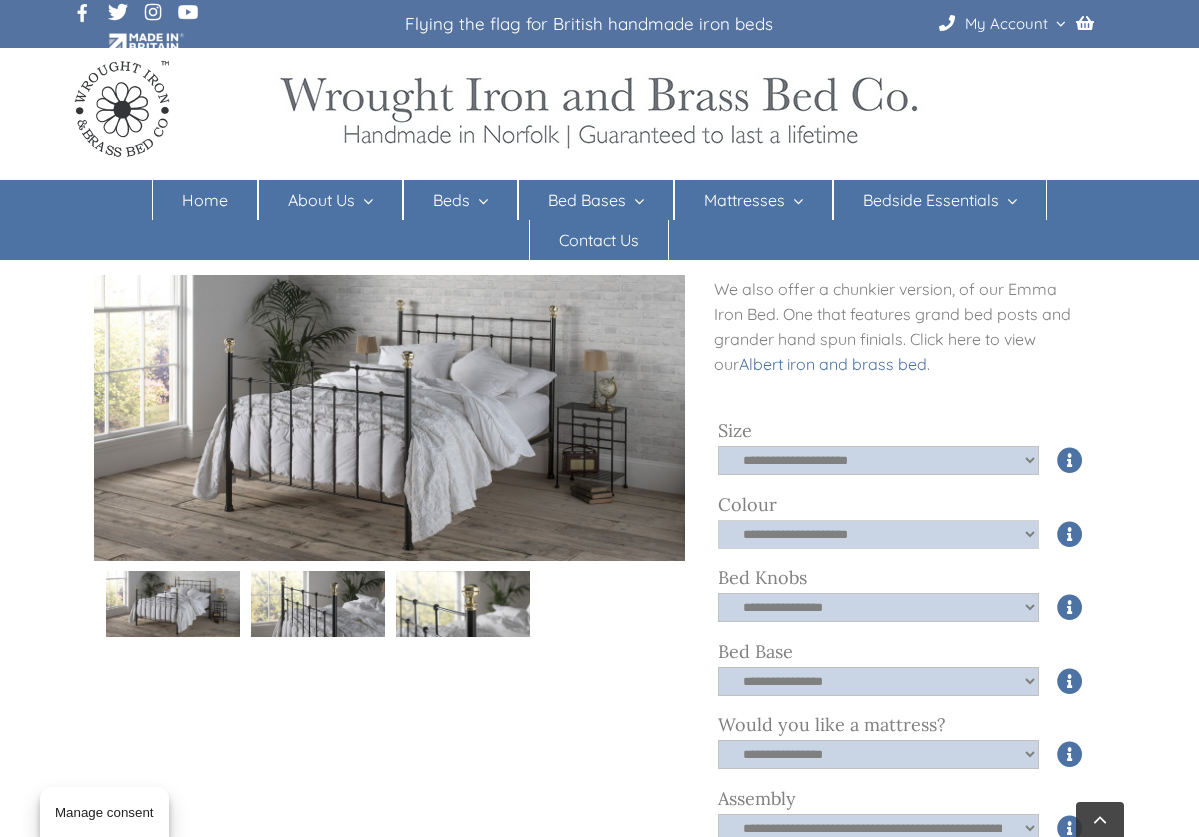 scroll, scrollTop: 560, scrollLeft: 0, axis: vertical 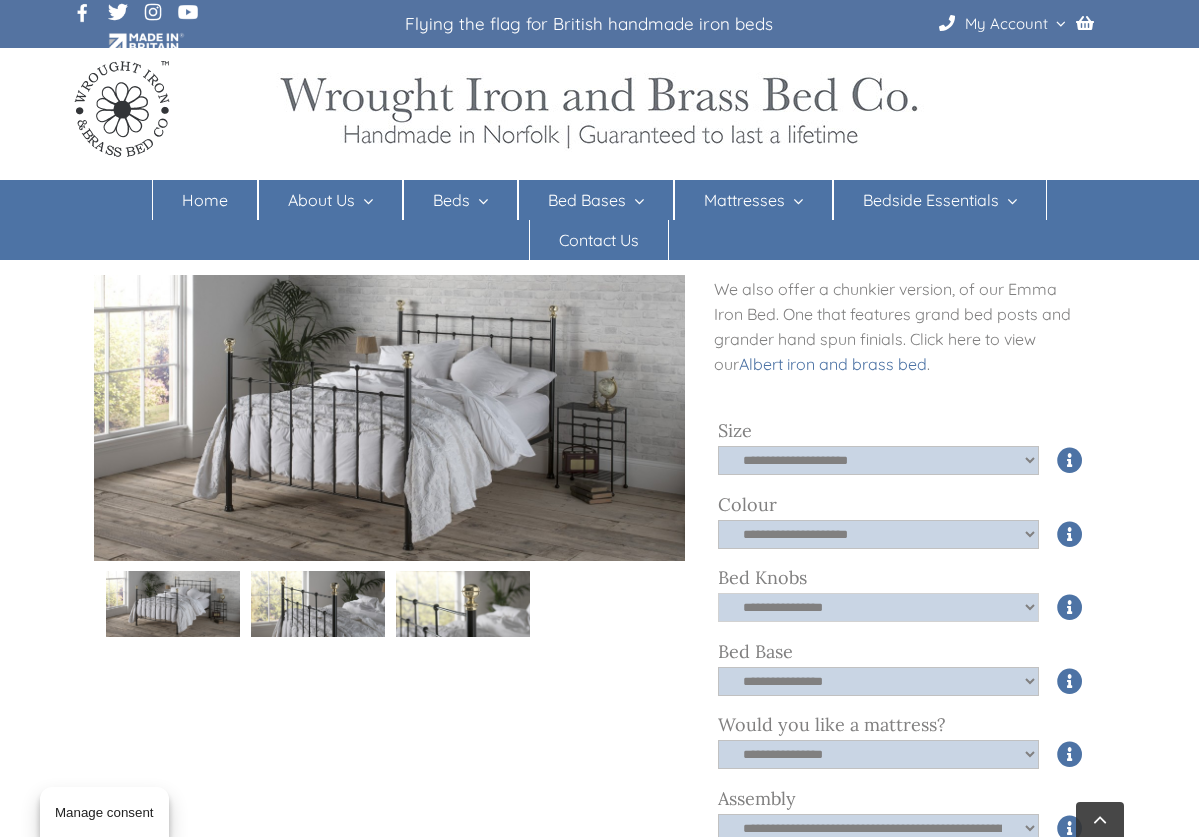 select on "****" 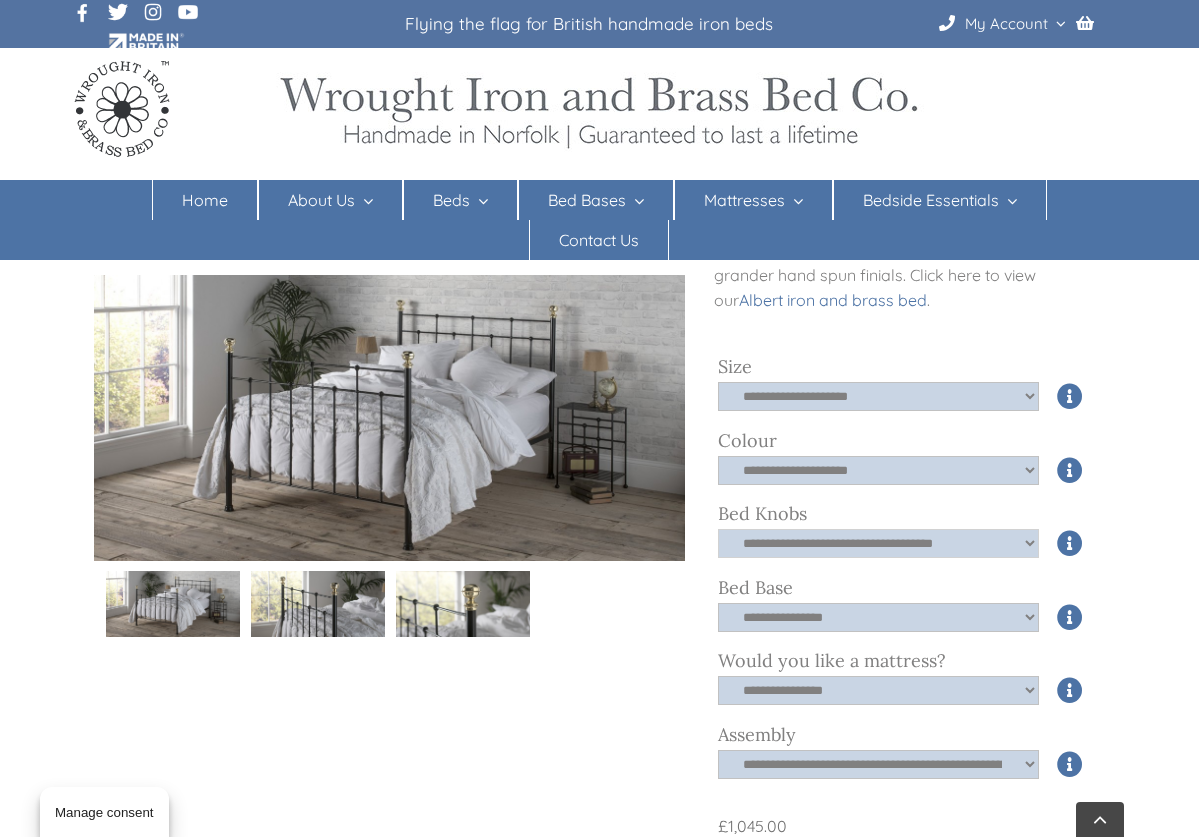 scroll, scrollTop: 624, scrollLeft: 0, axis: vertical 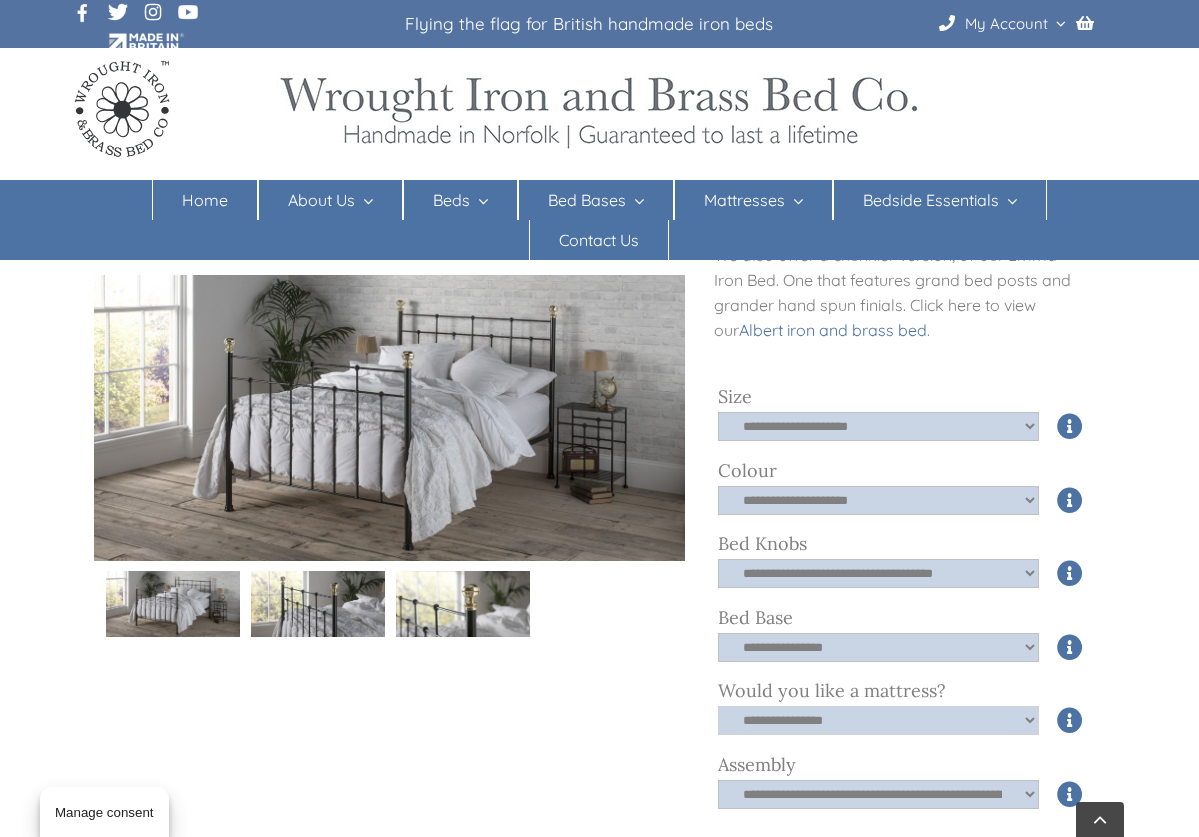 select on "****" 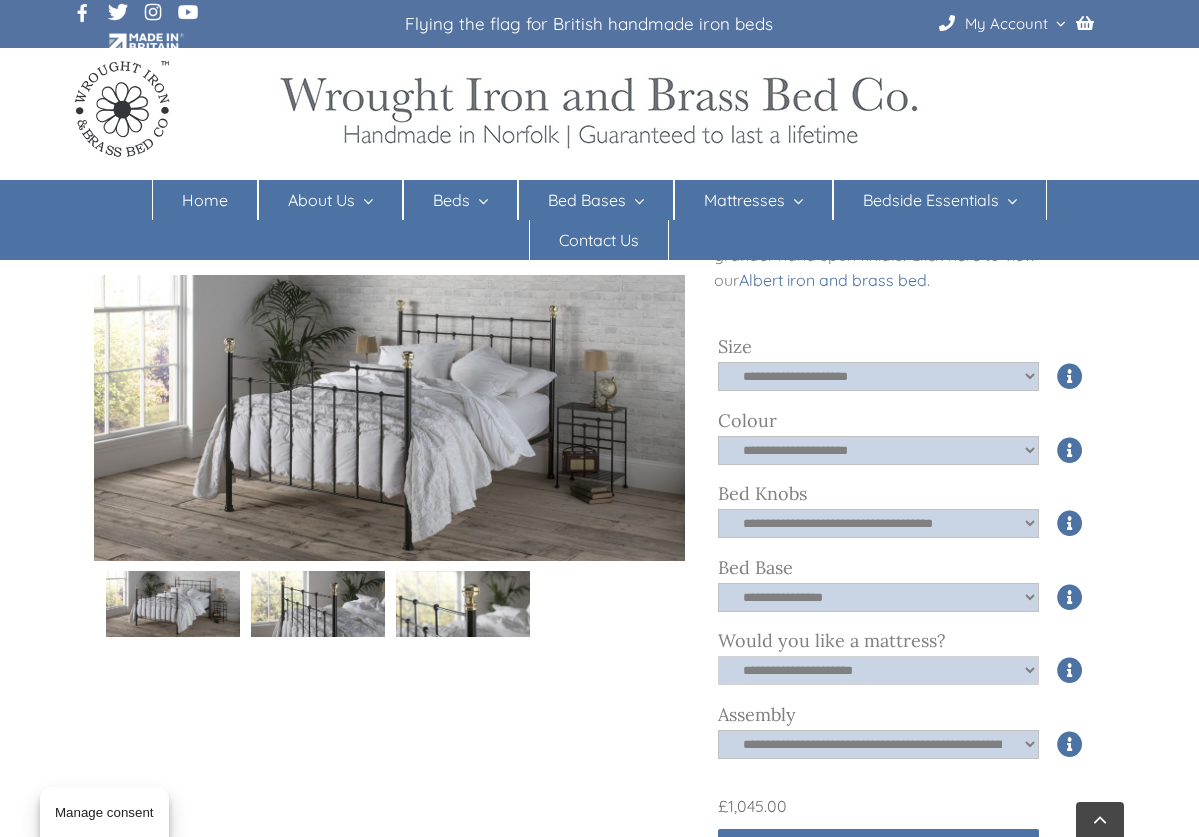 scroll, scrollTop: 649, scrollLeft: 0, axis: vertical 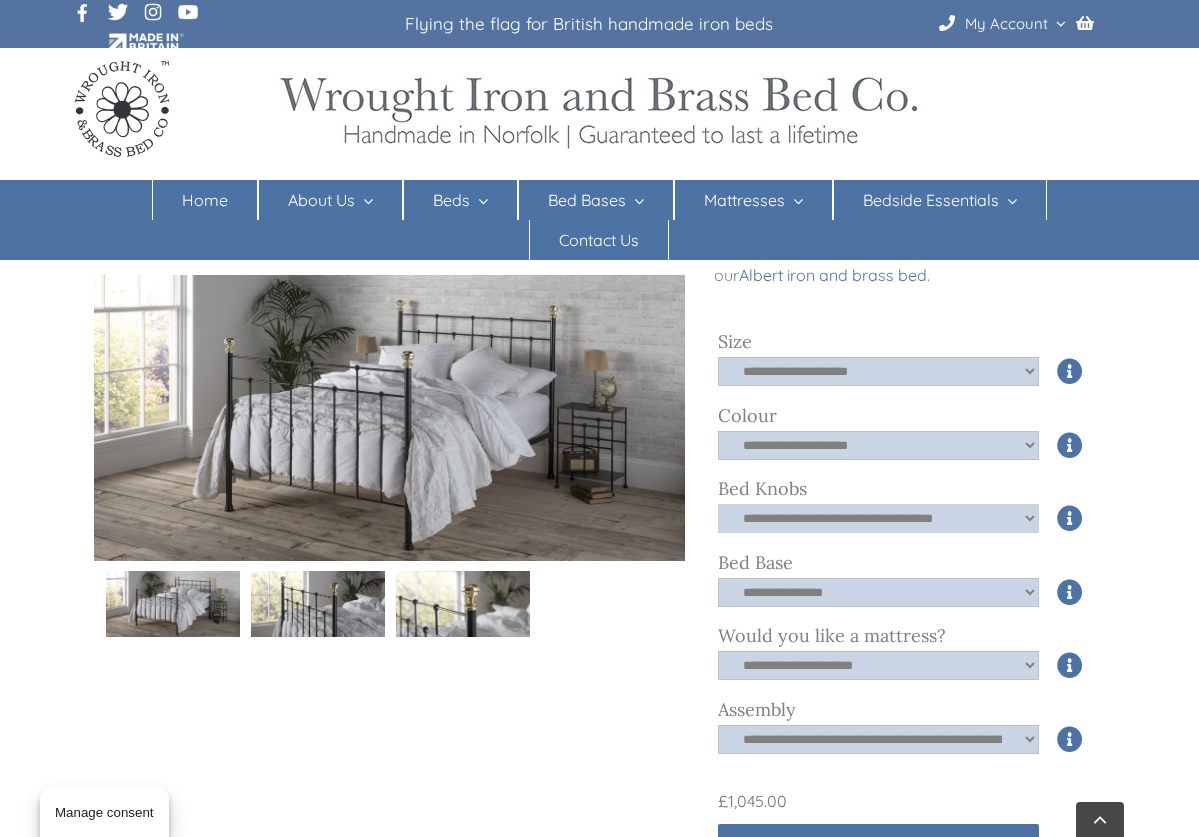 select on "****" 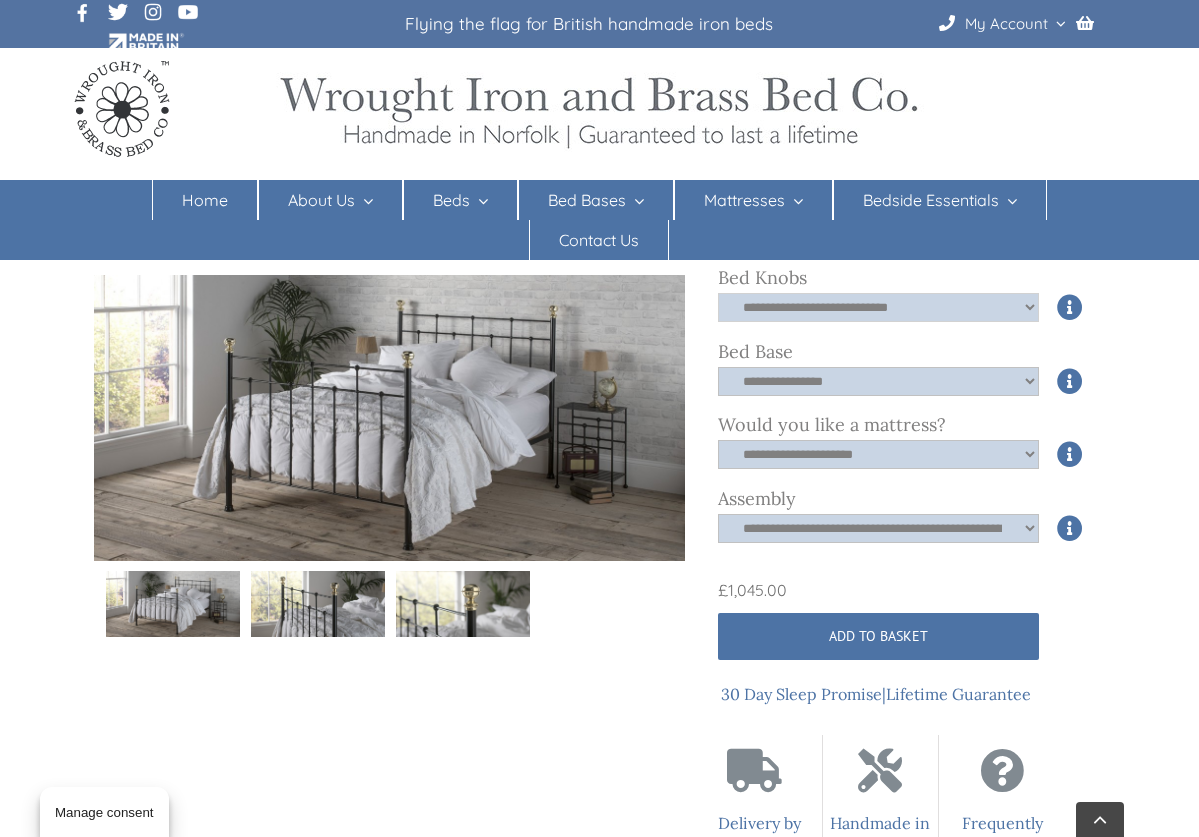 scroll, scrollTop: 860, scrollLeft: 0, axis: vertical 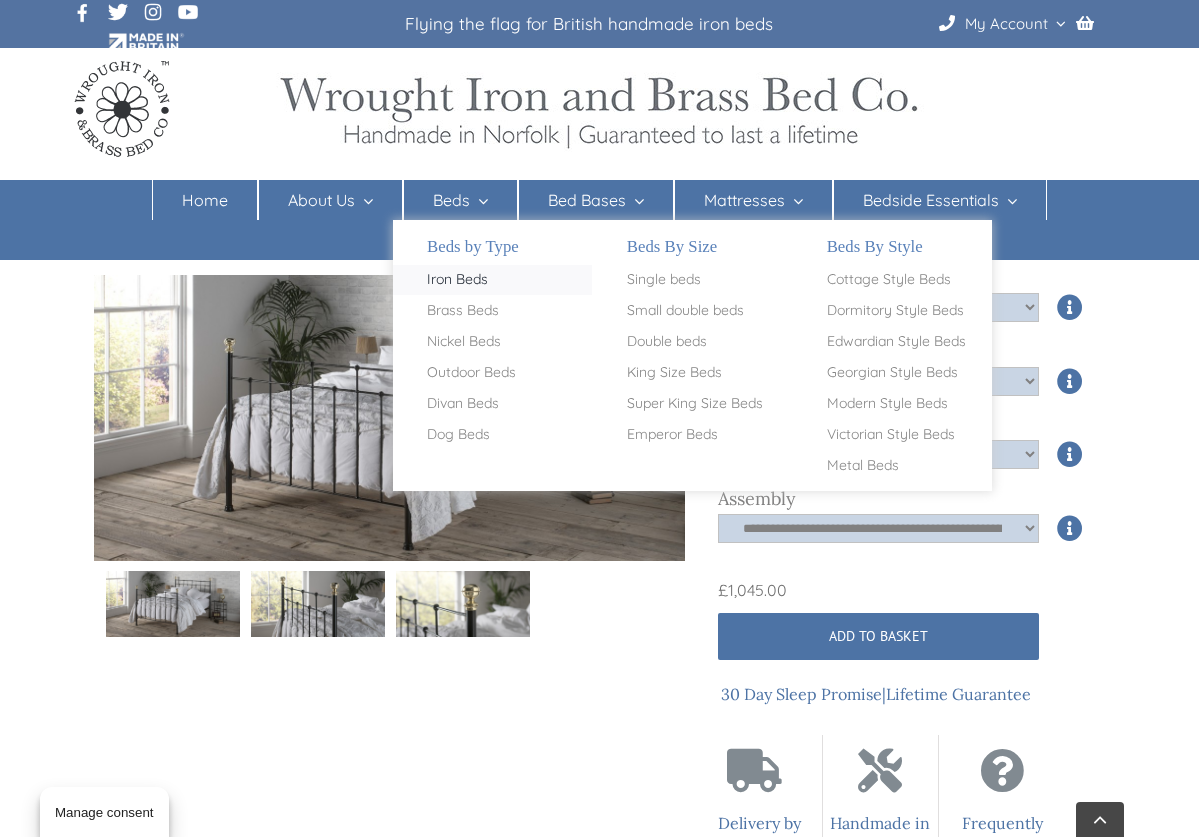 click on "Iron Beds" at bounding box center [457, 280] 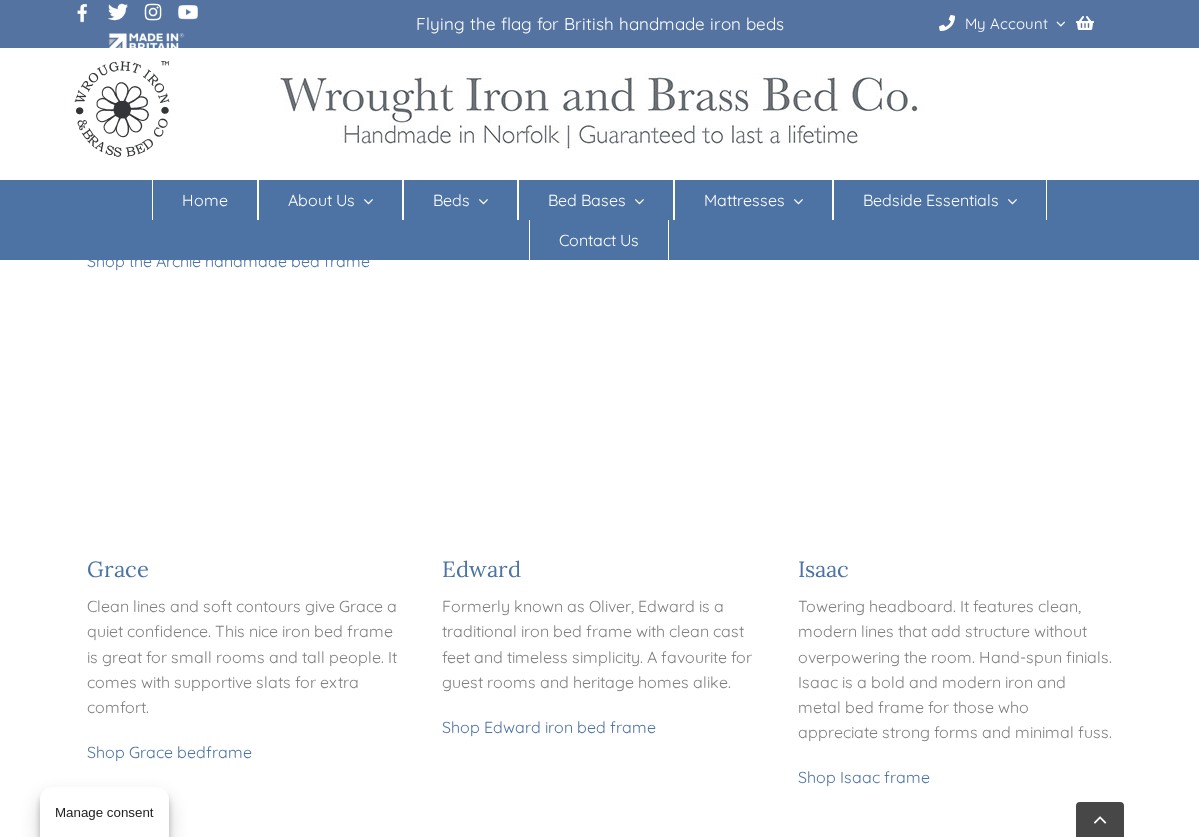 scroll, scrollTop: 916, scrollLeft: 0, axis: vertical 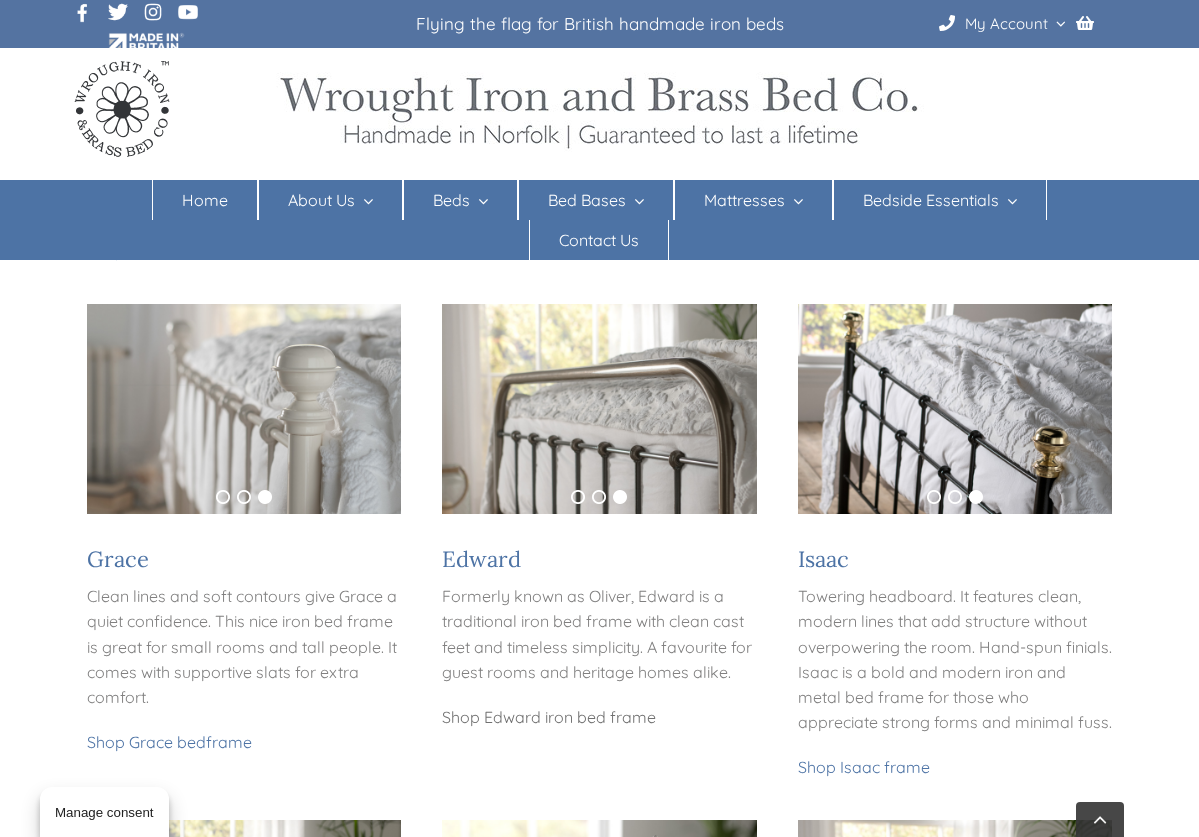 click on "Shop Edward iron bed frame" at bounding box center [549, 717] 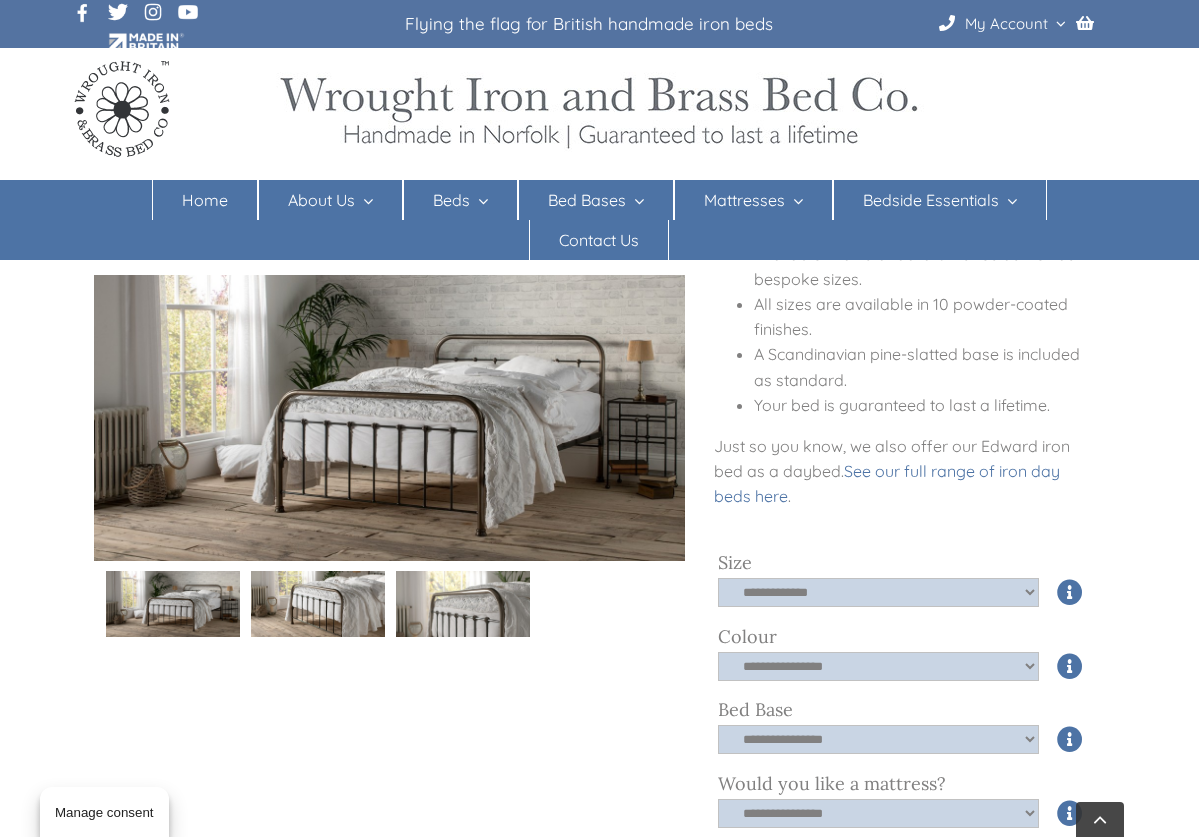 scroll, scrollTop: 512, scrollLeft: 0, axis: vertical 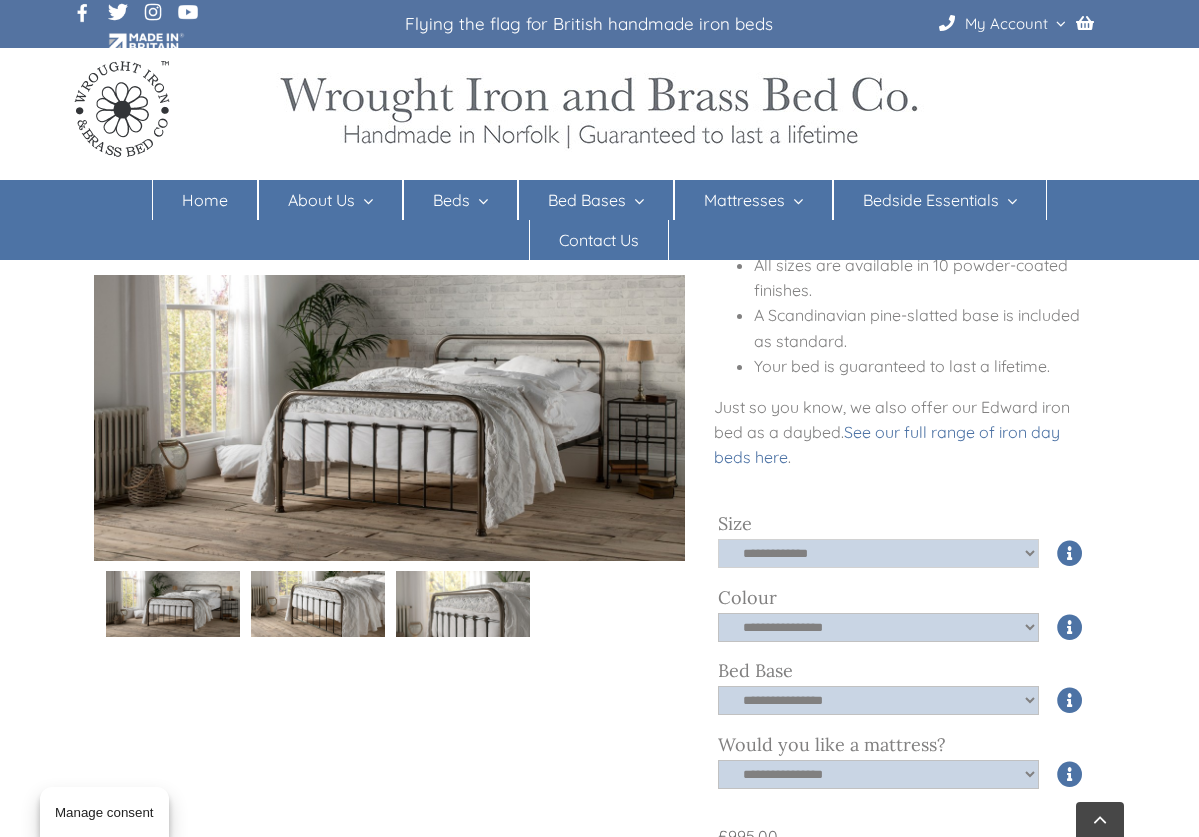 select on "*****" 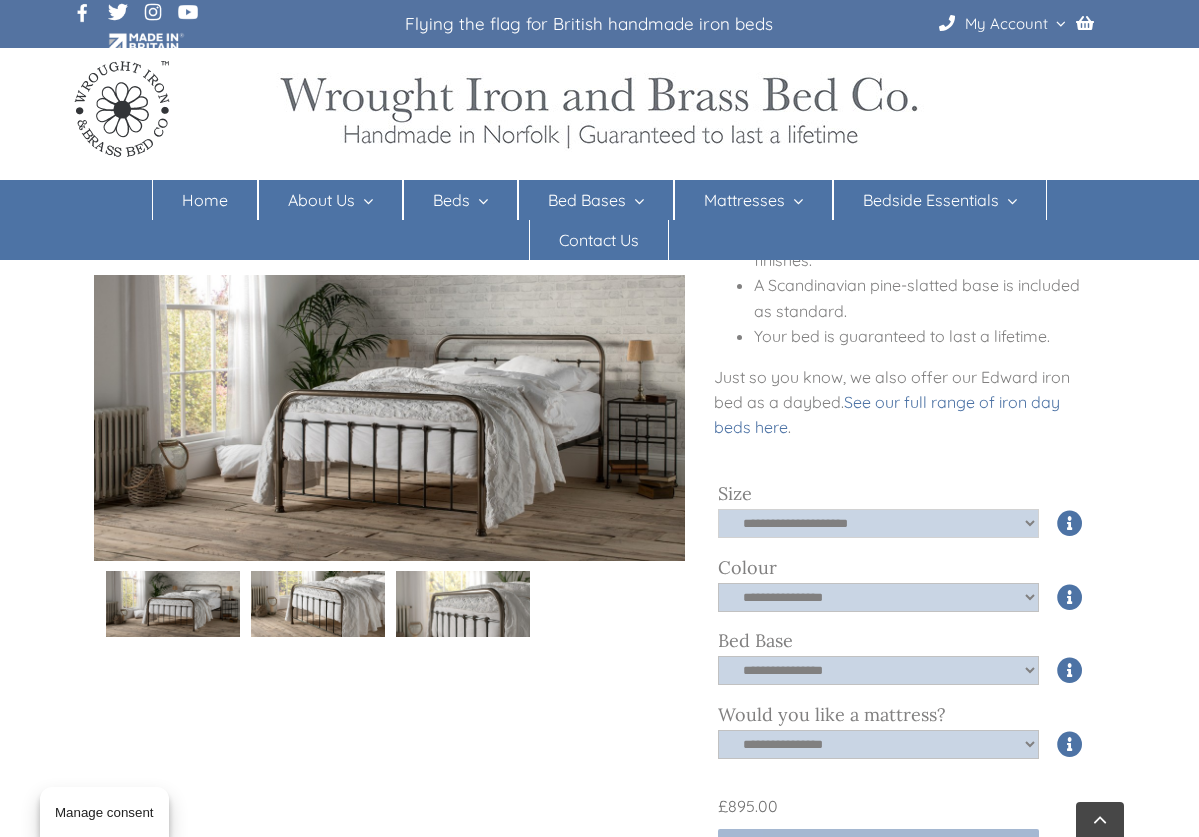 scroll, scrollTop: 542, scrollLeft: 0, axis: vertical 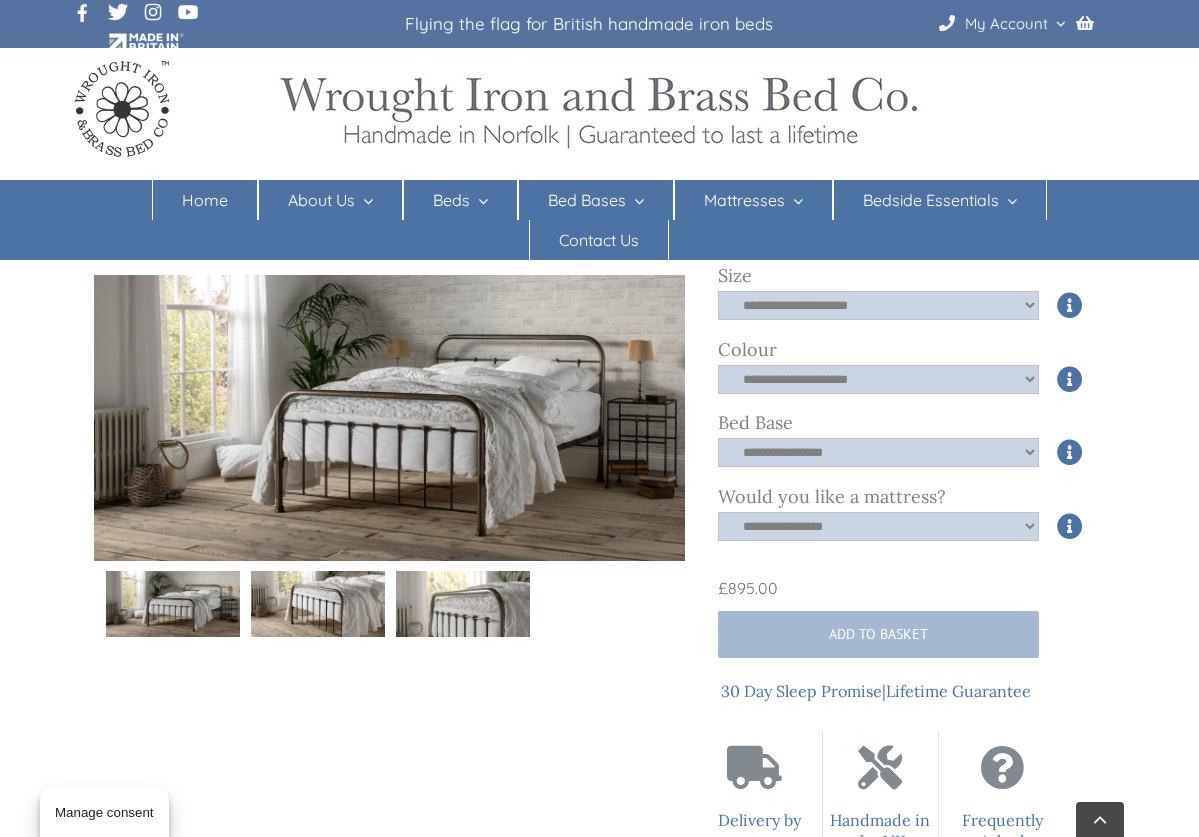 click at bounding box center [389, 418] 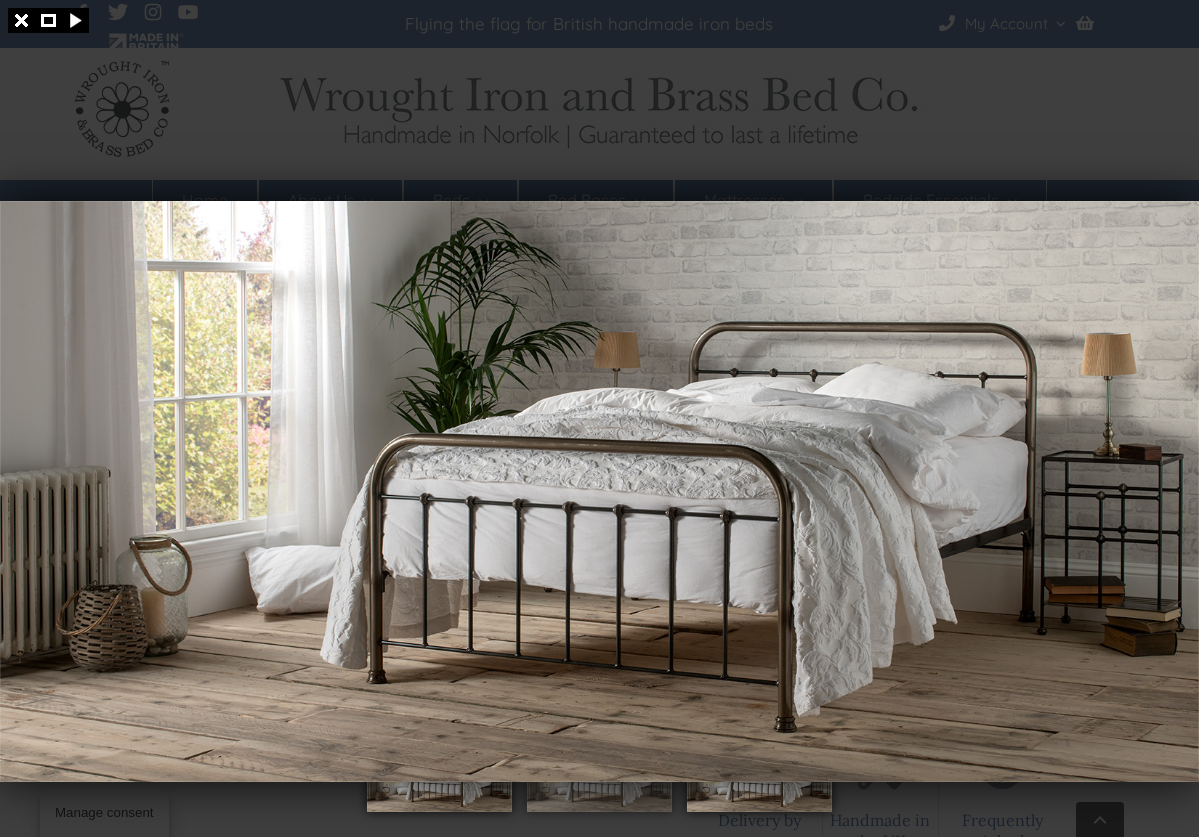 click at bounding box center [599, 782] 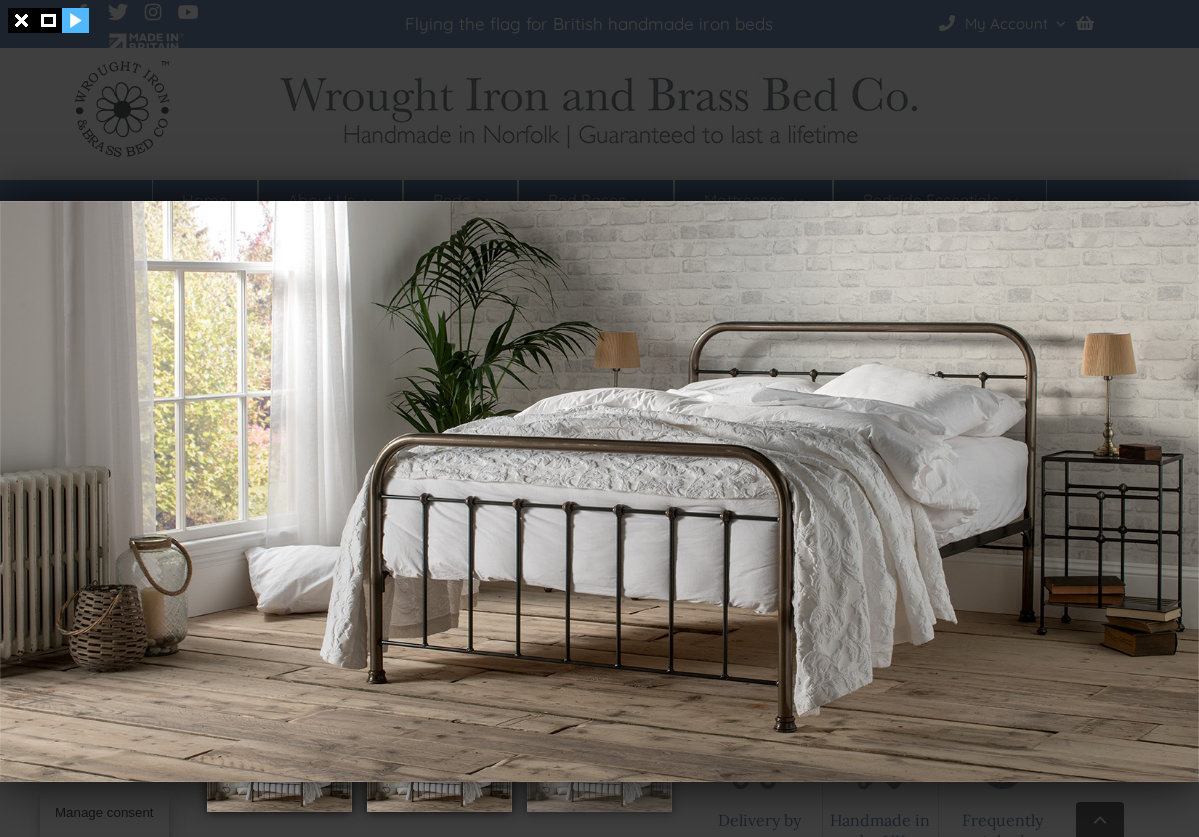 click at bounding box center [75, 20] 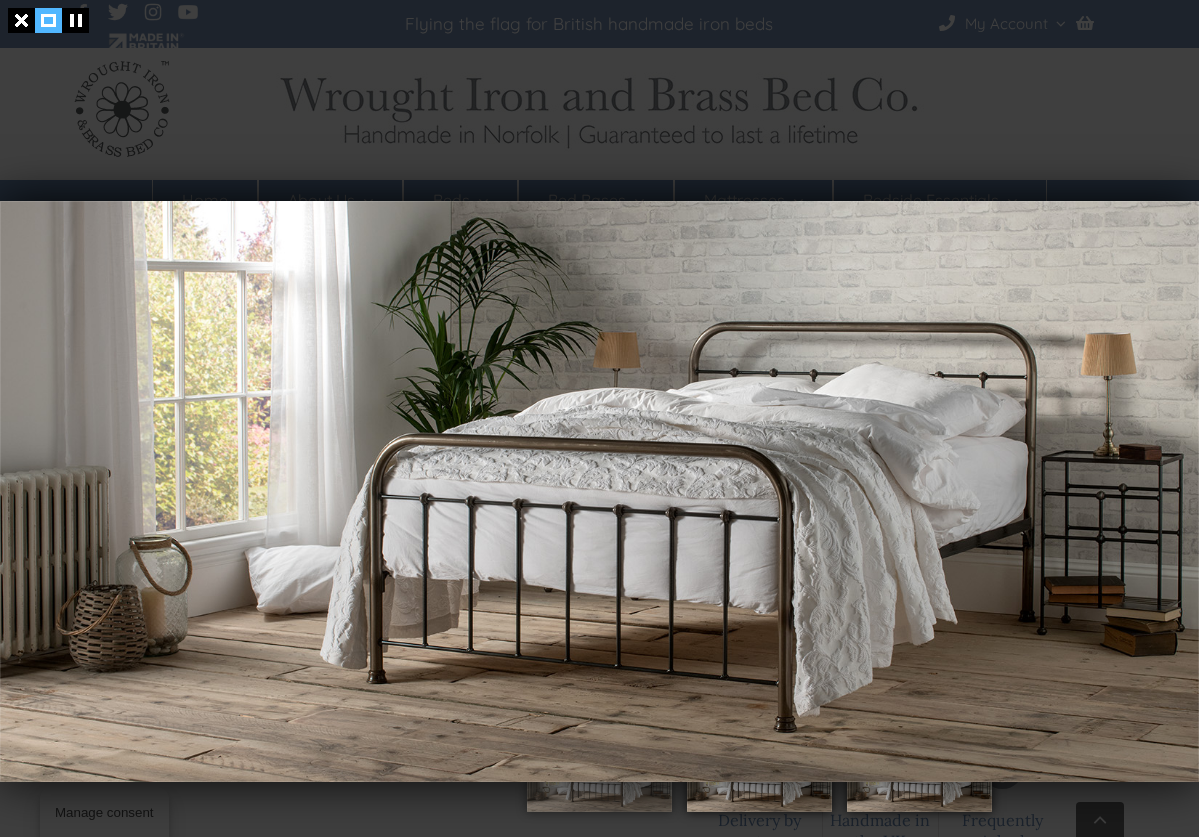 click at bounding box center [48, 20] 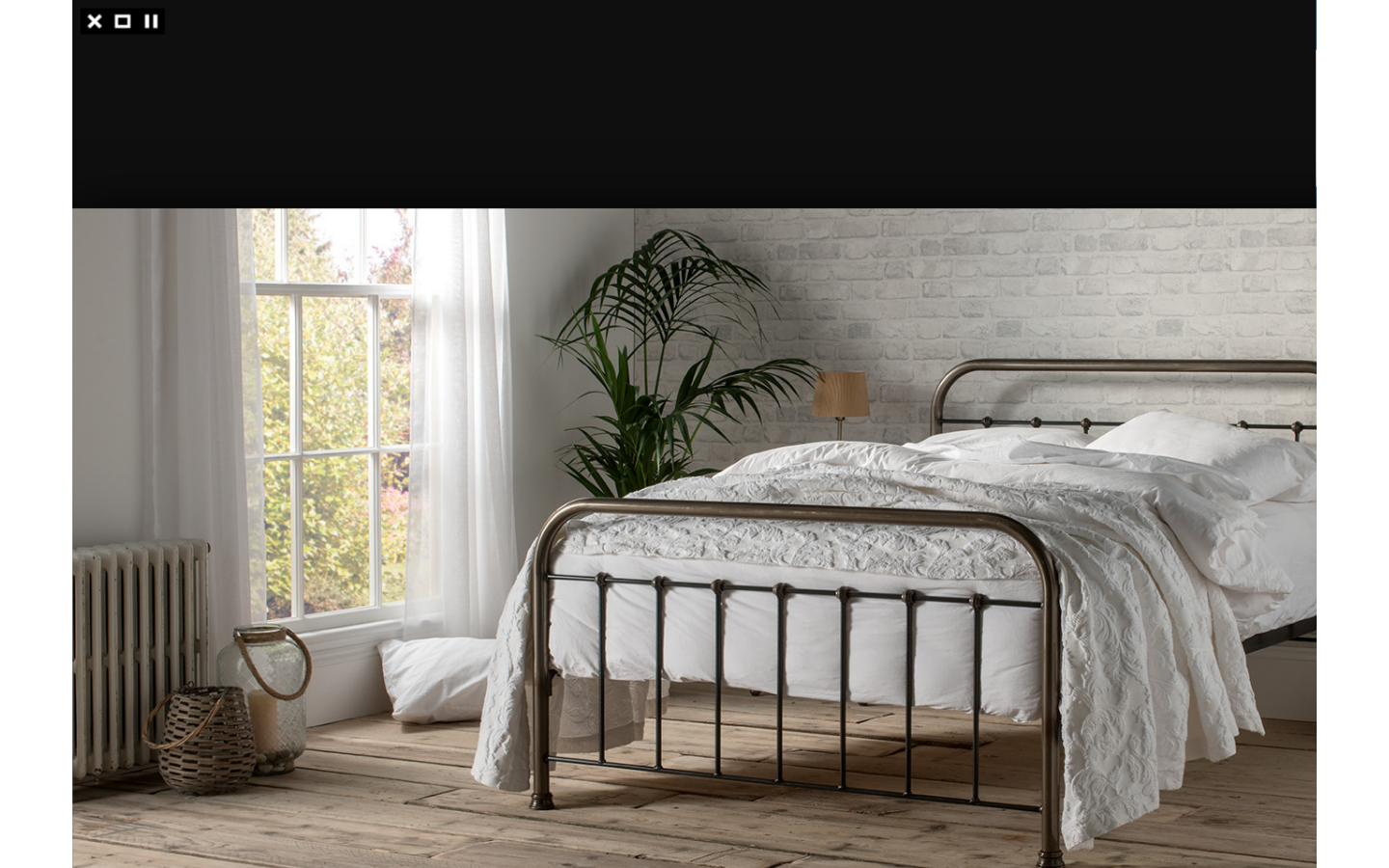 scroll, scrollTop: 0, scrollLeft: 0, axis: both 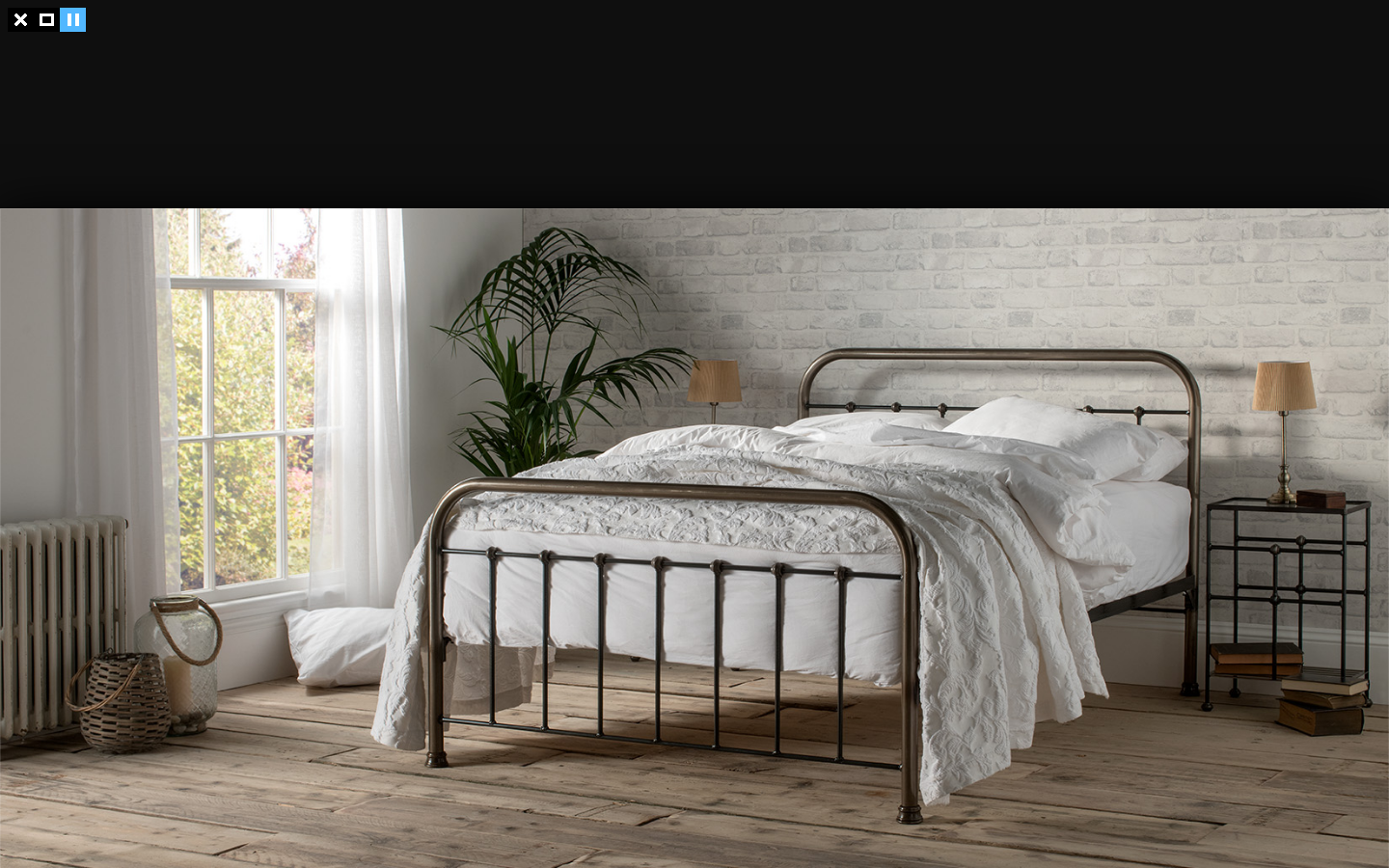 click at bounding box center (72, 19) 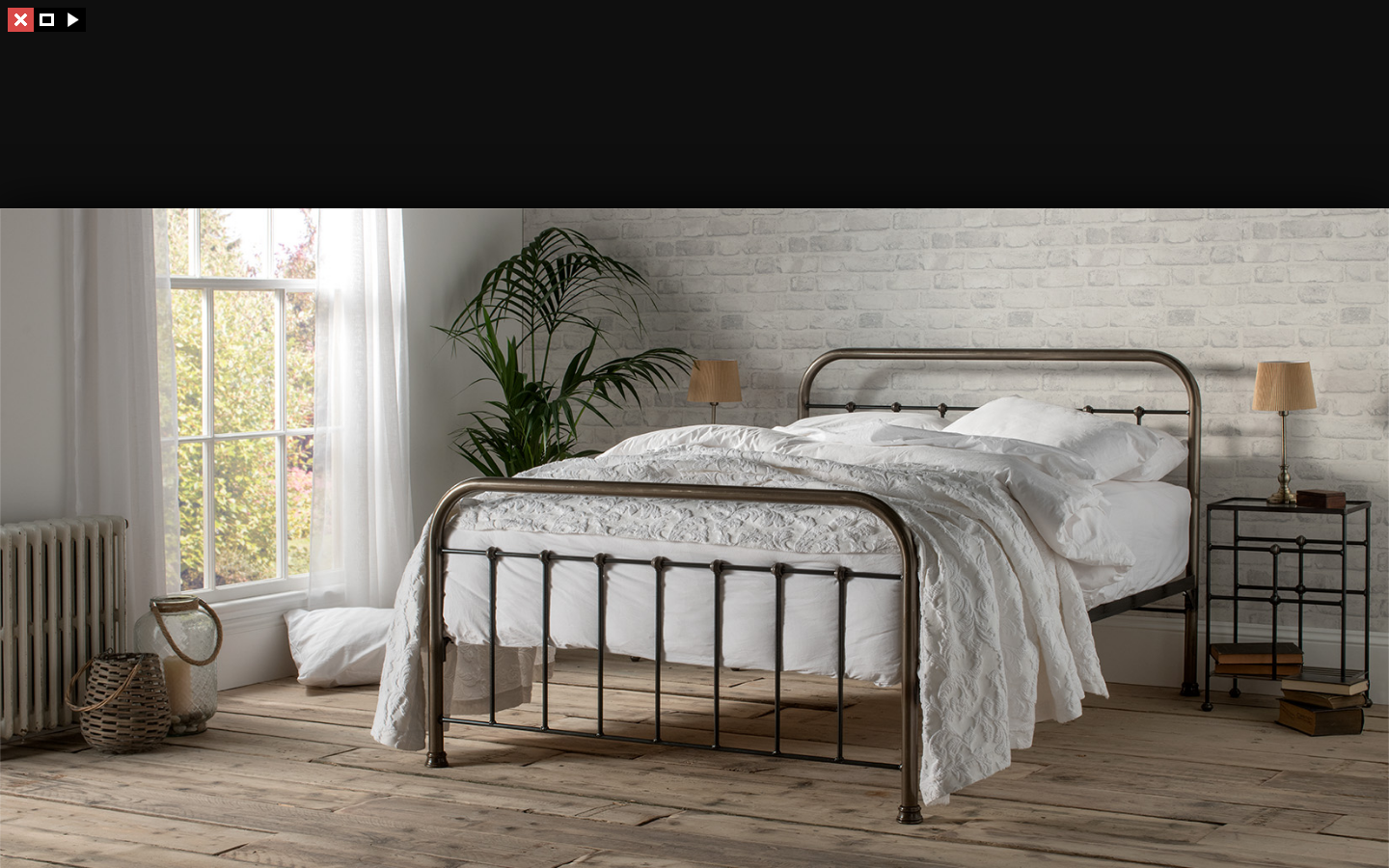 click at bounding box center (20, 19) 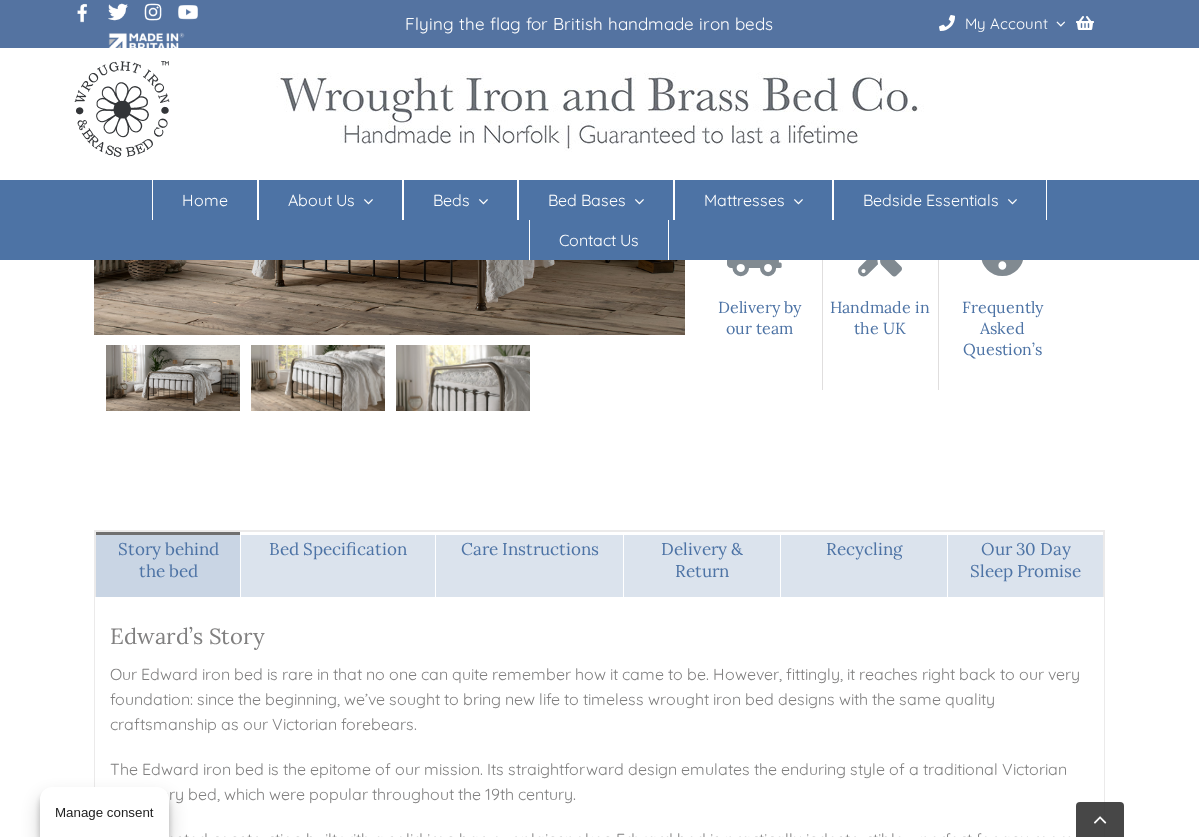scroll, scrollTop: 1272, scrollLeft: 0, axis: vertical 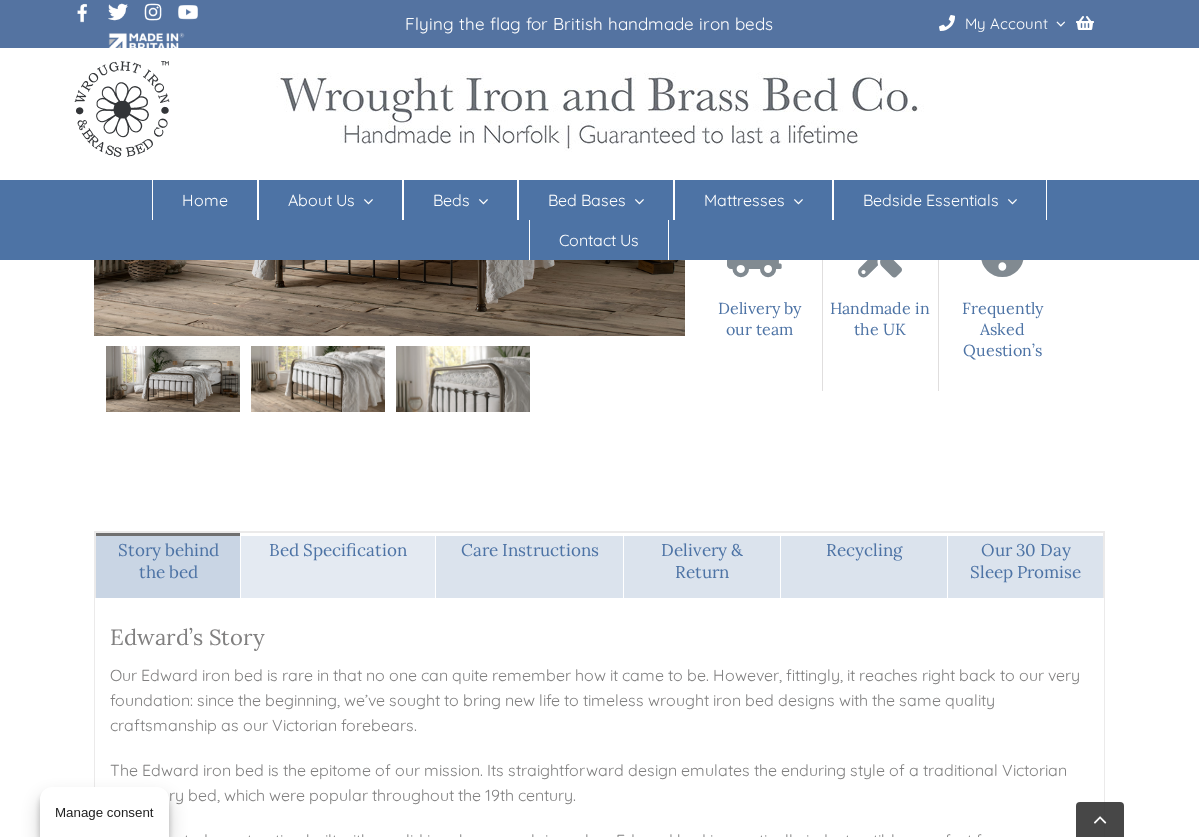 click on "Bed Specification" at bounding box center [338, 550] 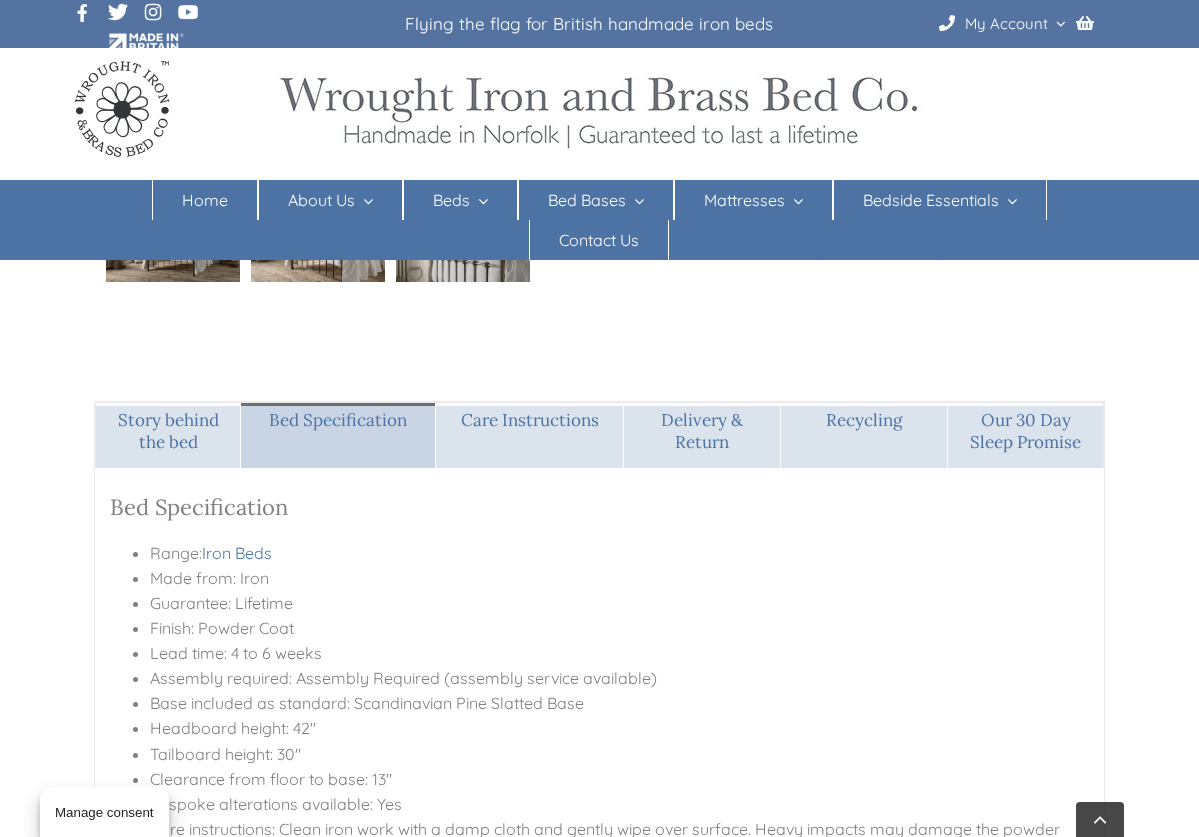 scroll, scrollTop: 1396, scrollLeft: 0, axis: vertical 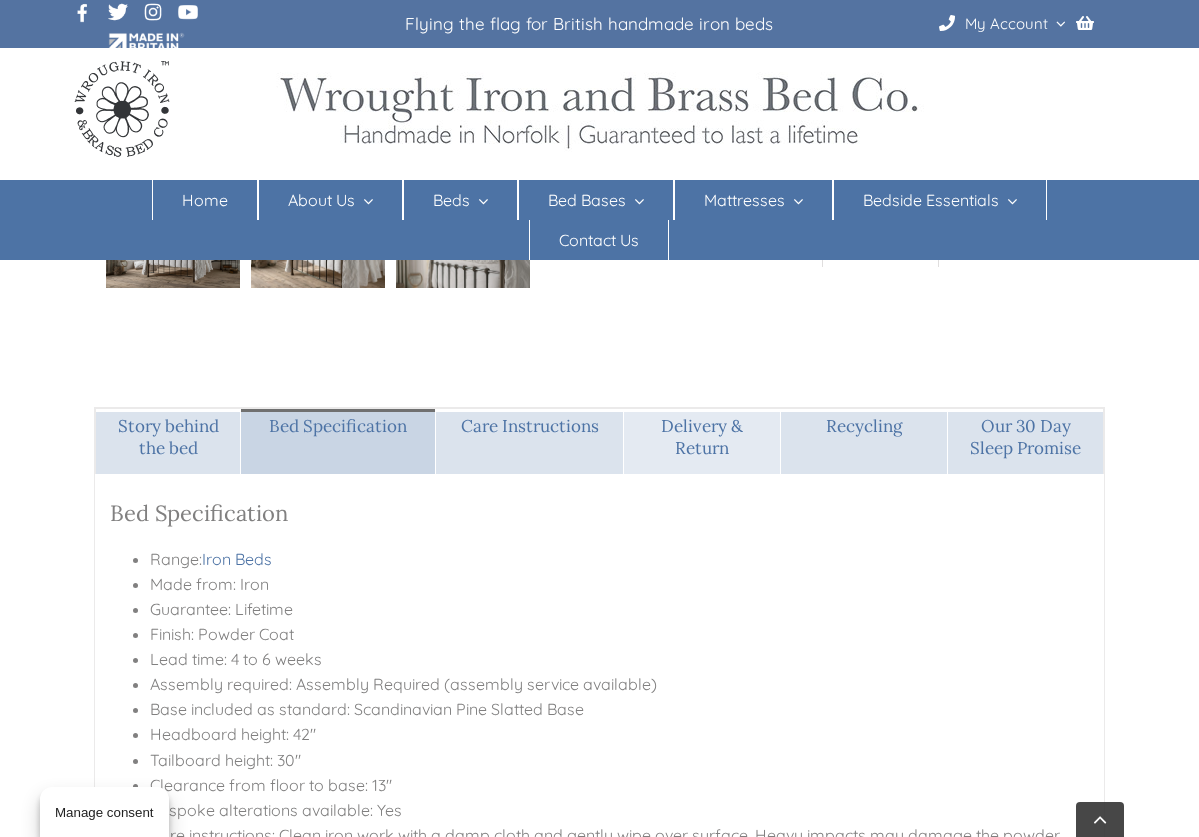 click on "Delivery & Return" at bounding box center [702, 437] 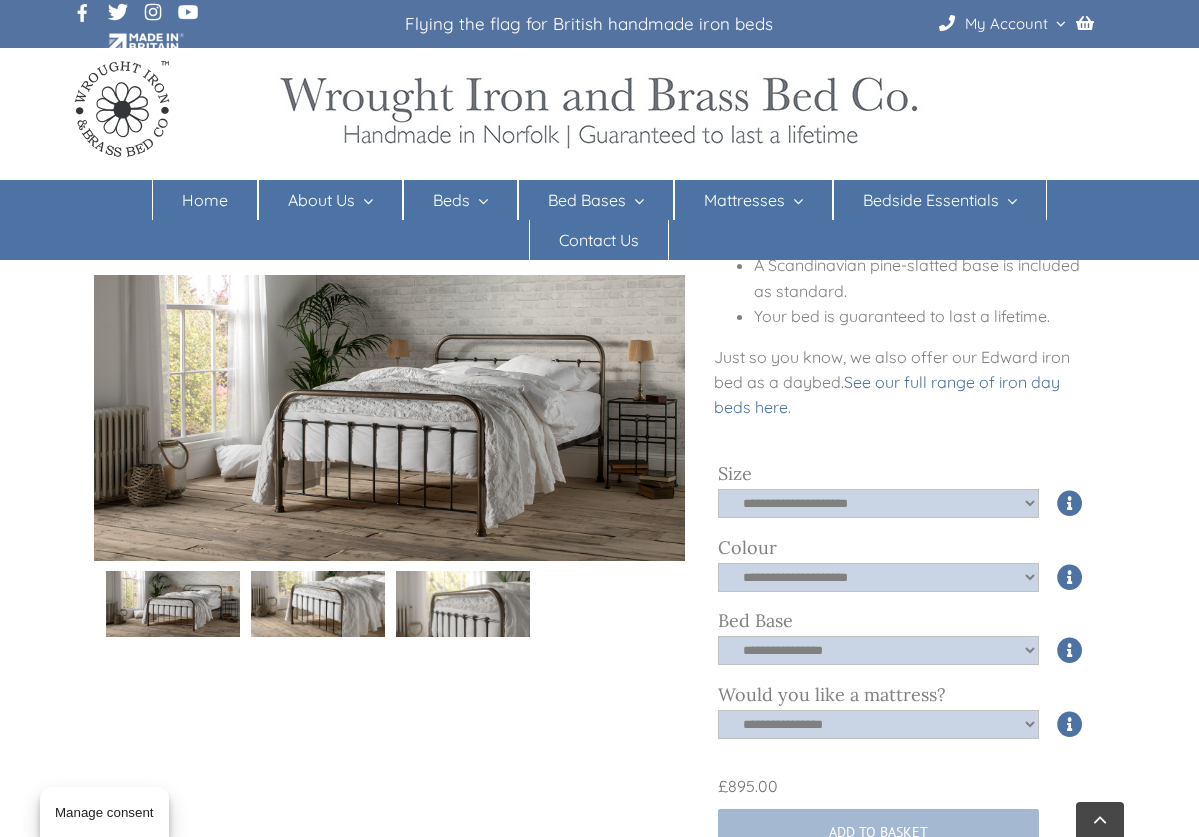 scroll, scrollTop: 577, scrollLeft: 0, axis: vertical 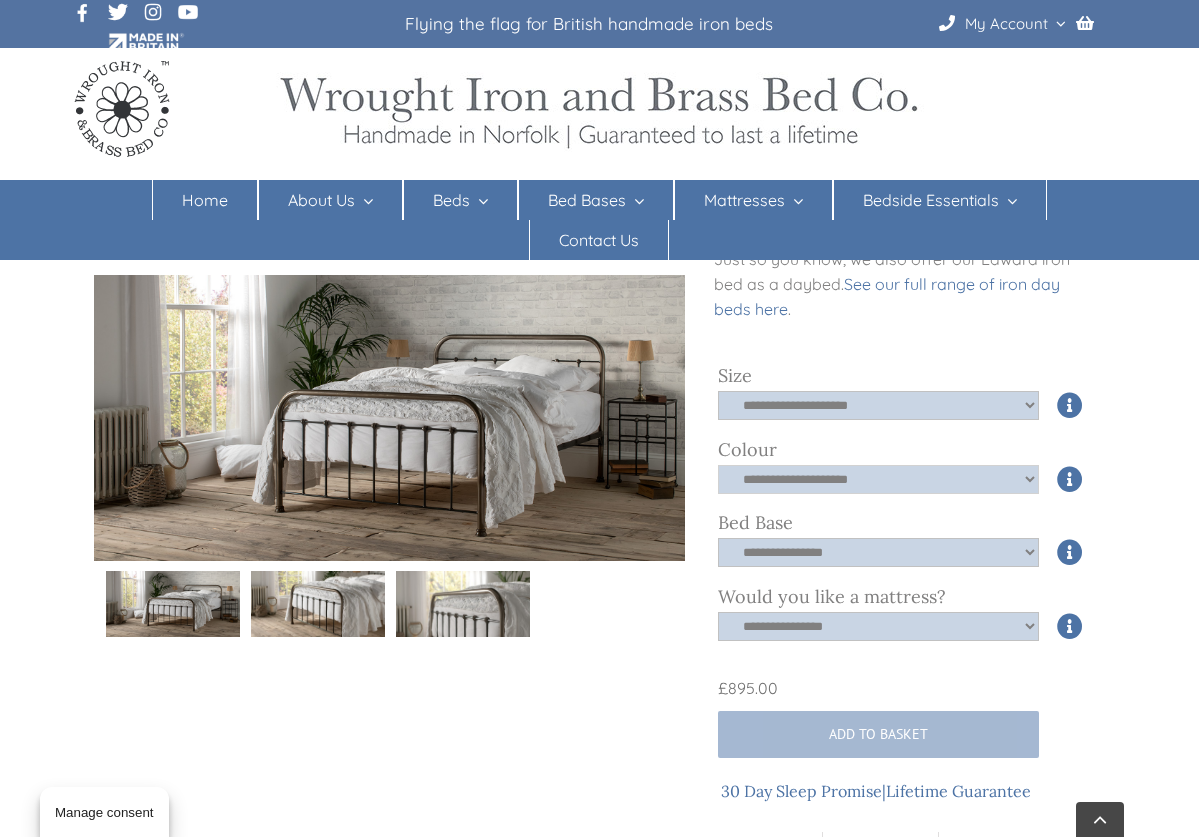 select on "*****" 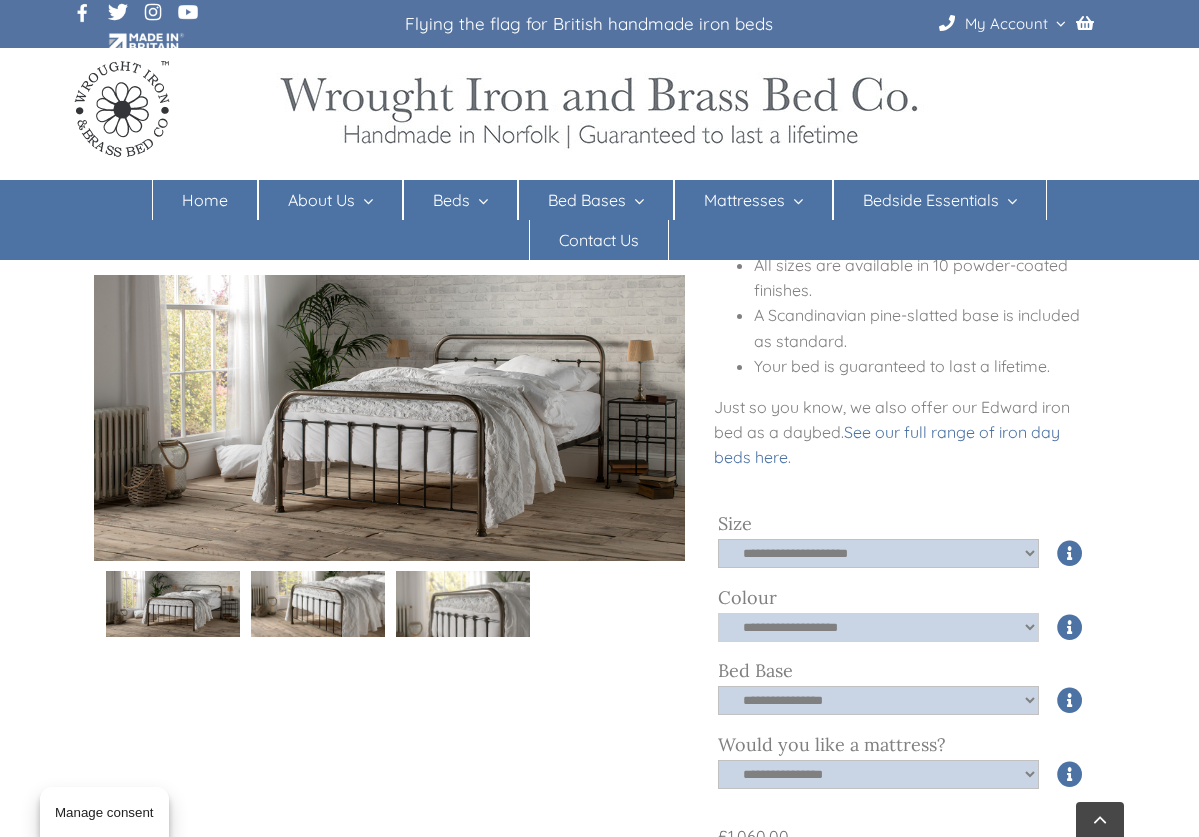 scroll, scrollTop: 512, scrollLeft: 0, axis: vertical 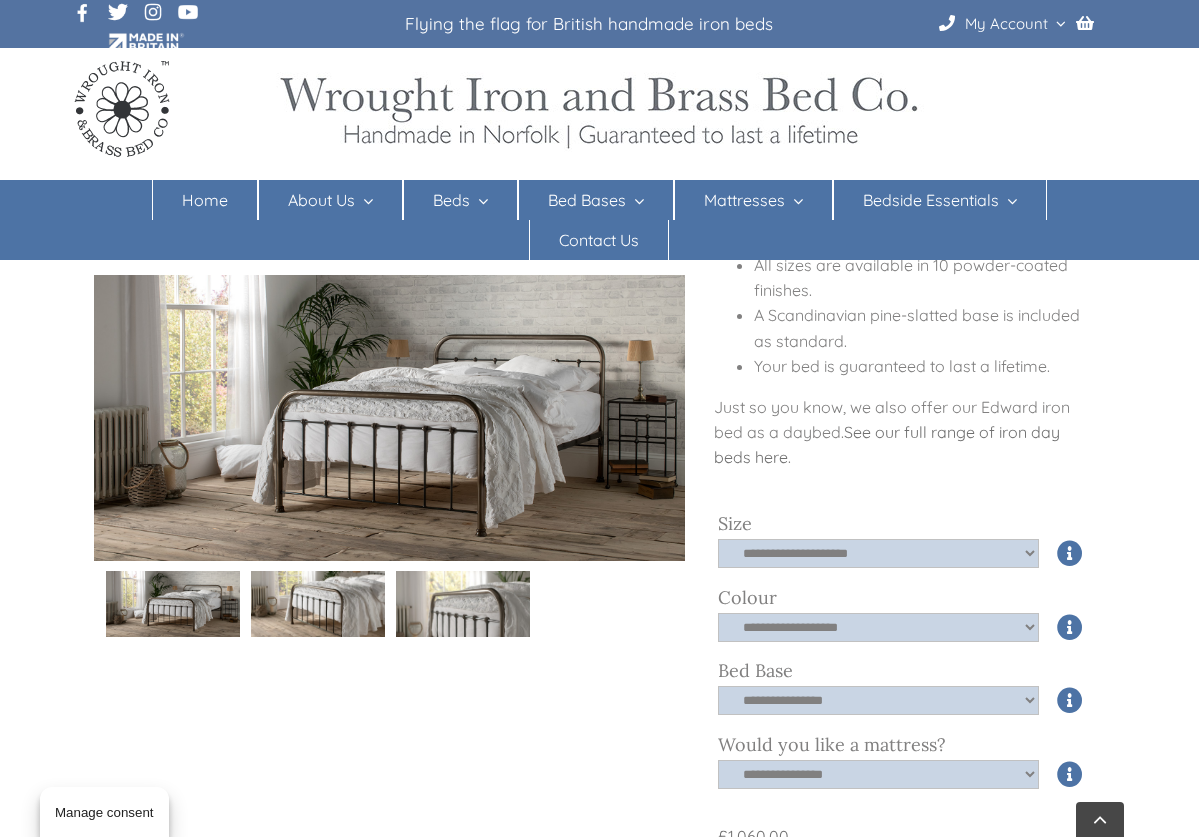 click on "See our full range of iron day beds here" at bounding box center [887, 444] 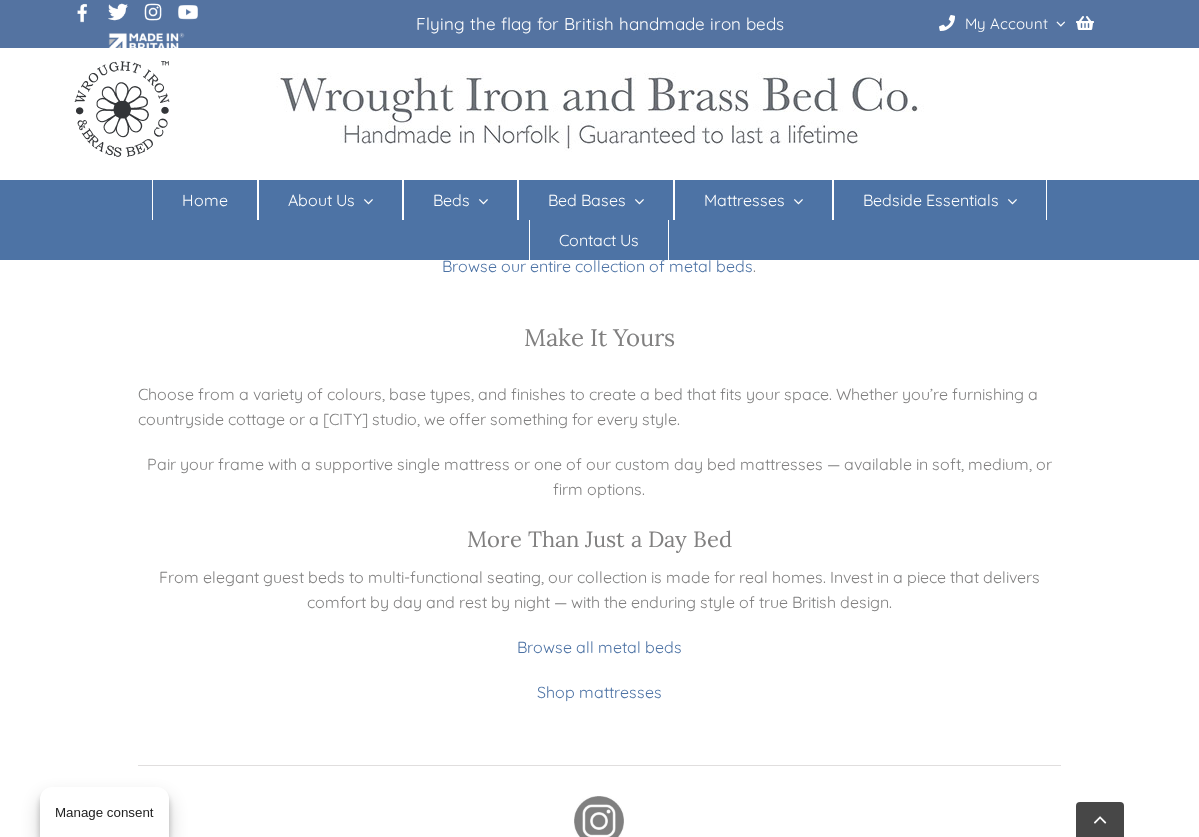 scroll, scrollTop: 1759, scrollLeft: 0, axis: vertical 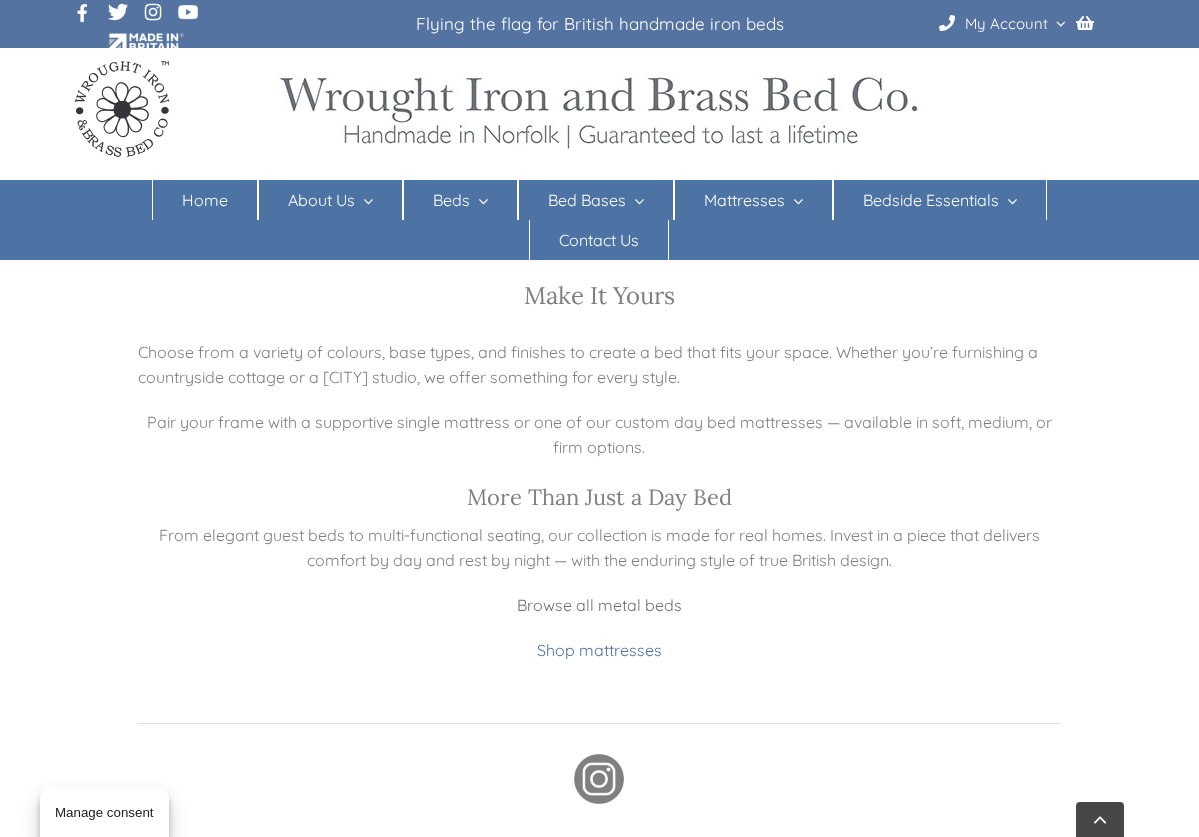 click on "Browse all metal beds" at bounding box center [599, 605] 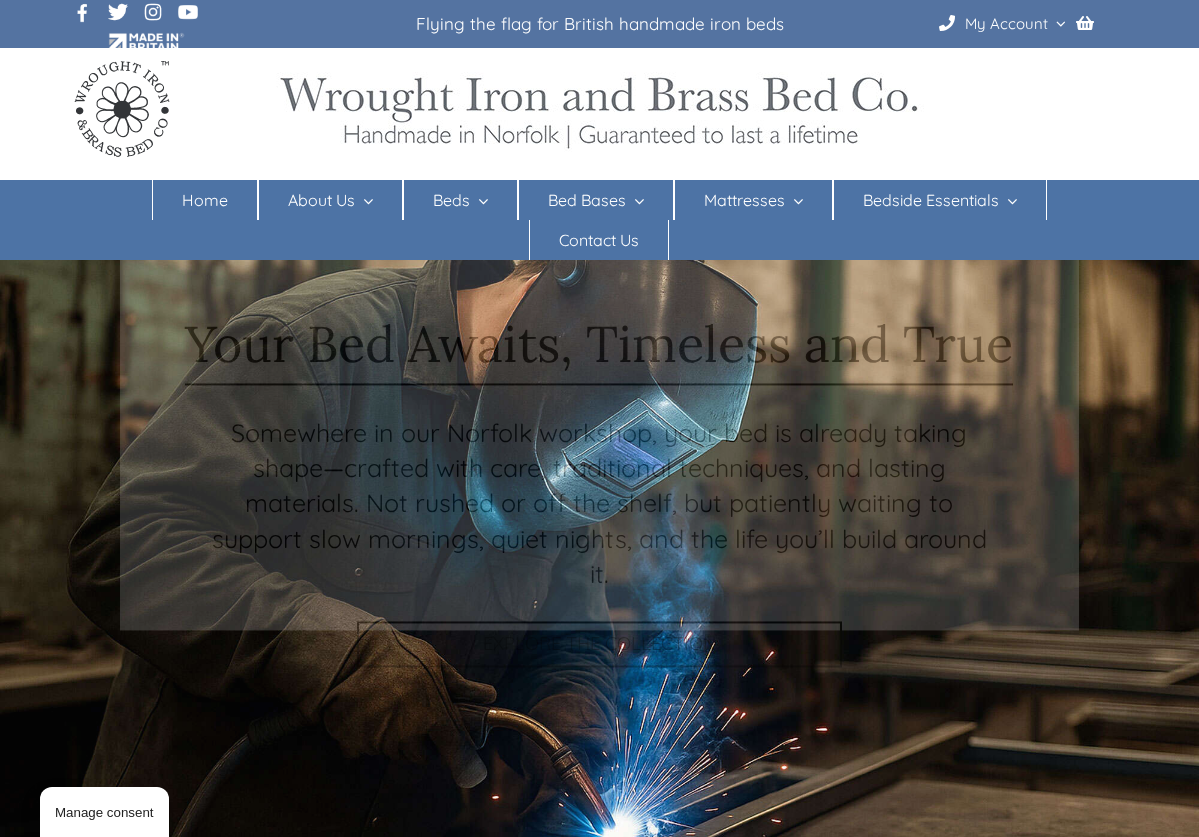 scroll, scrollTop: 6, scrollLeft: 0, axis: vertical 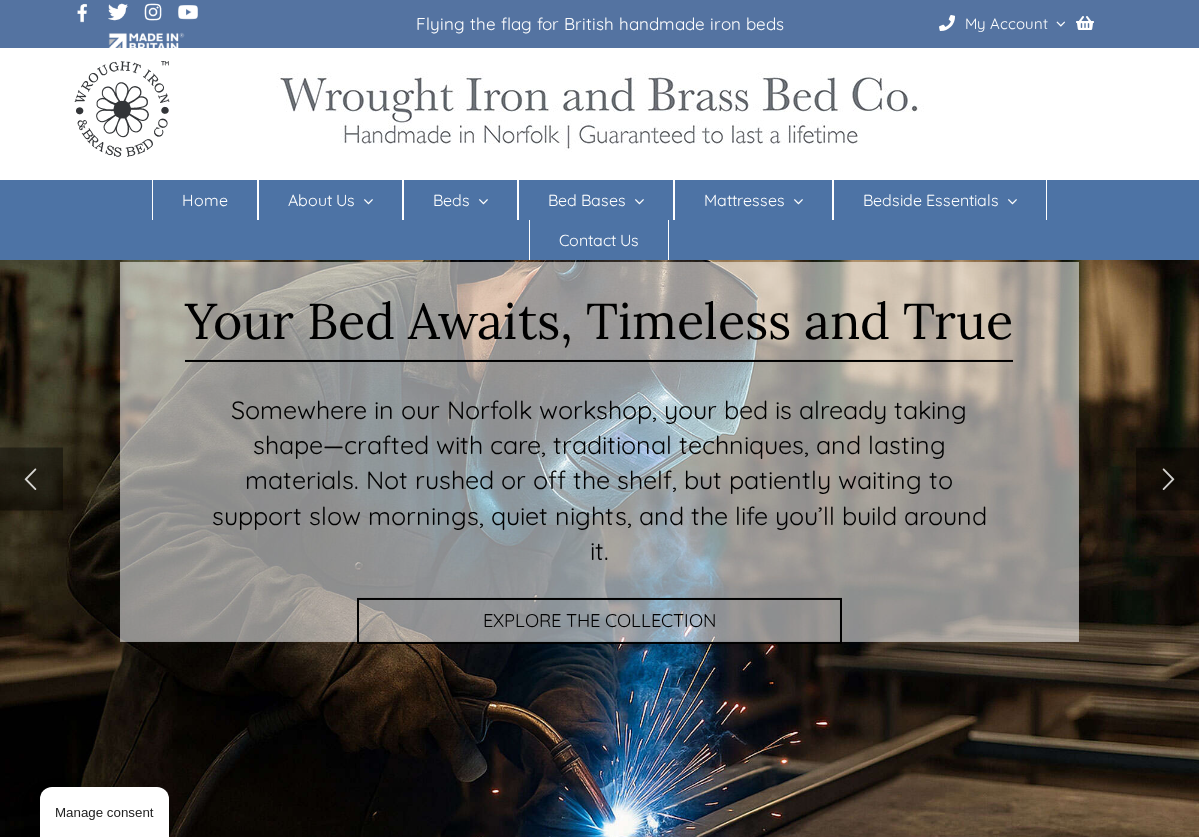 click at bounding box center [599, 539] 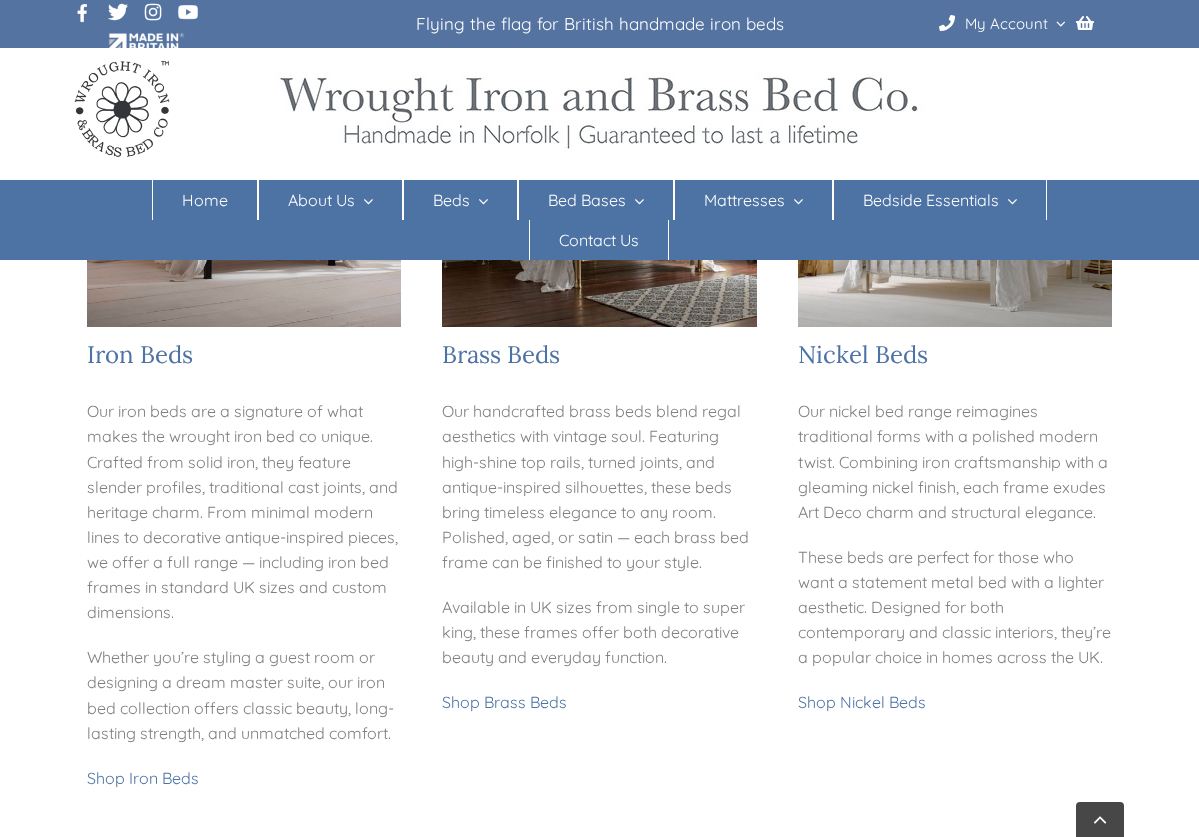 scroll, scrollTop: 503, scrollLeft: 1, axis: both 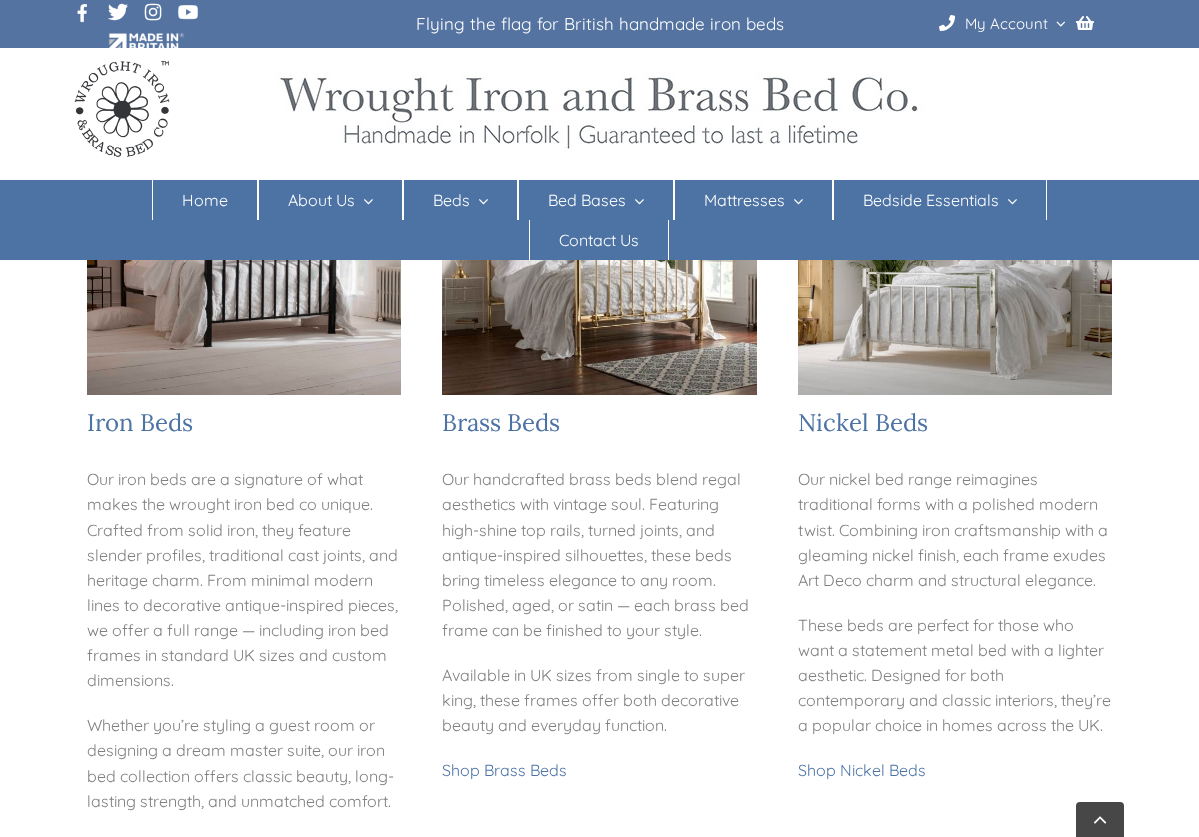 checkbox on "****" 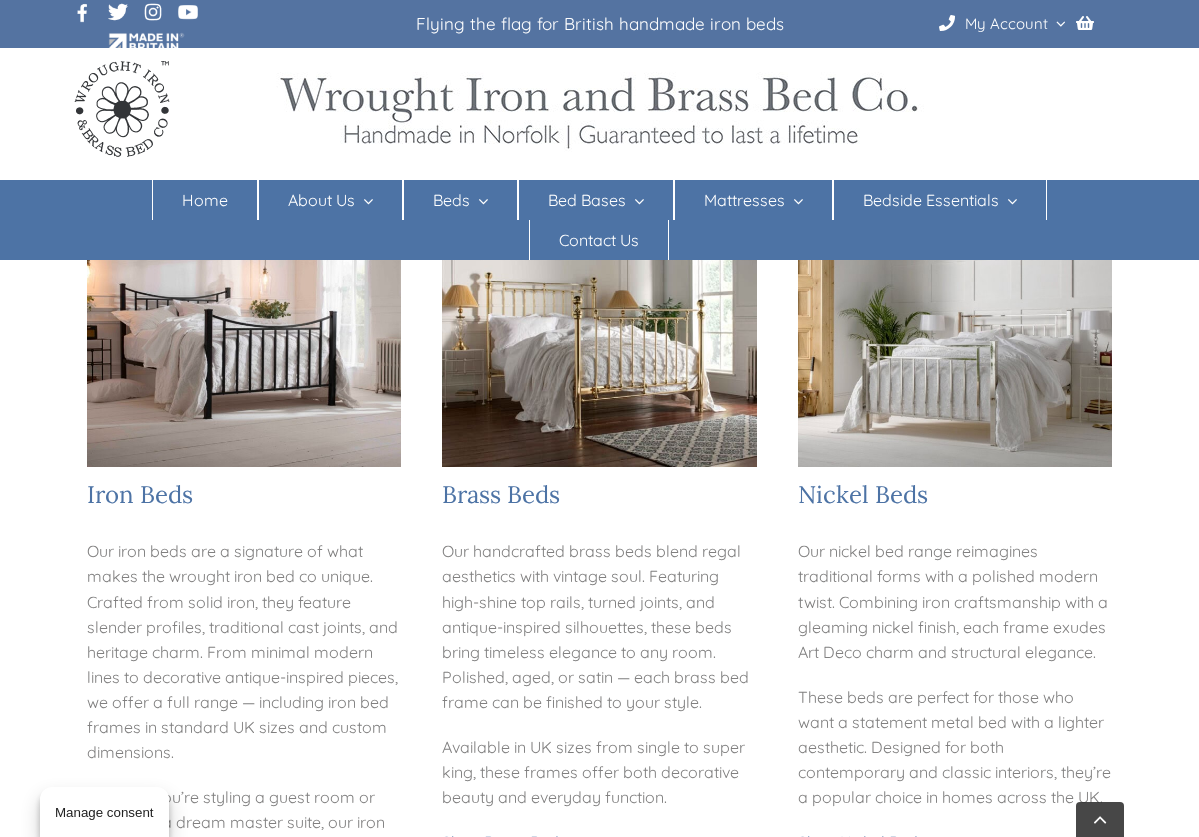 scroll, scrollTop: 375, scrollLeft: 0, axis: vertical 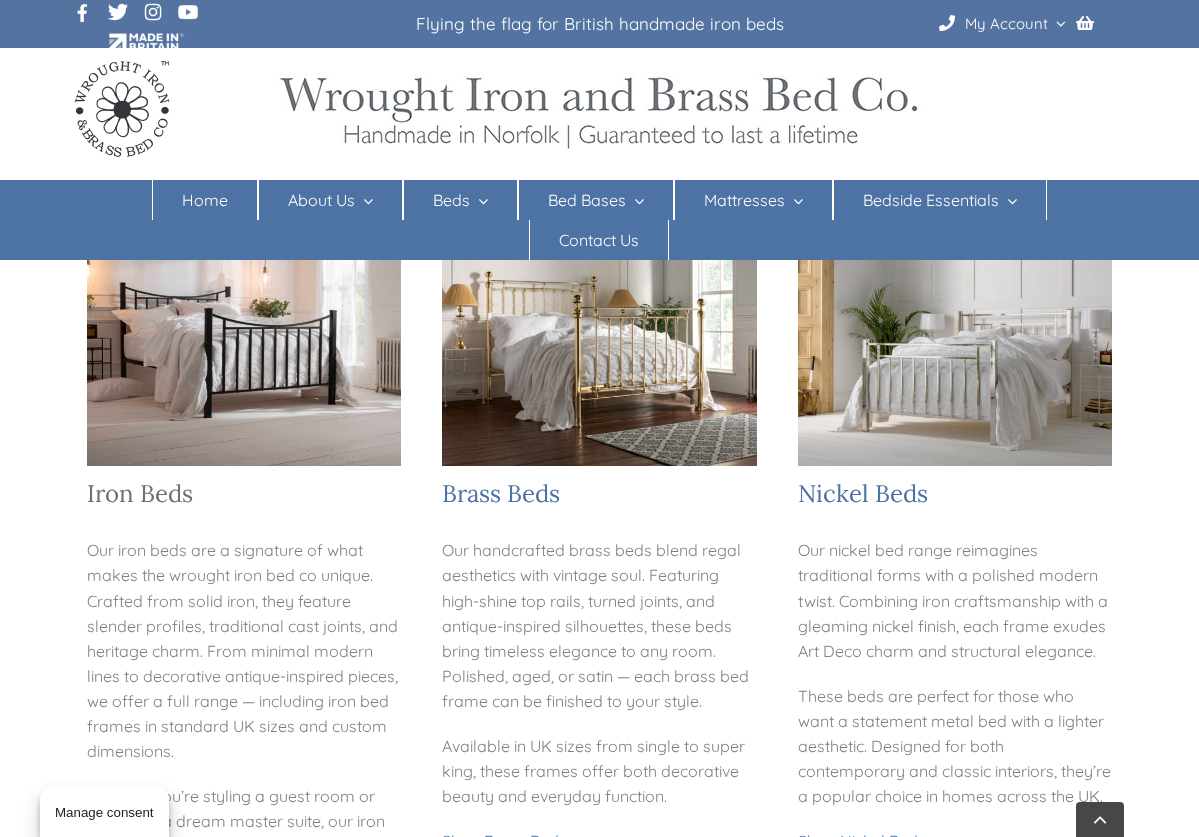 click on "Iron Beds" at bounding box center (140, 493) 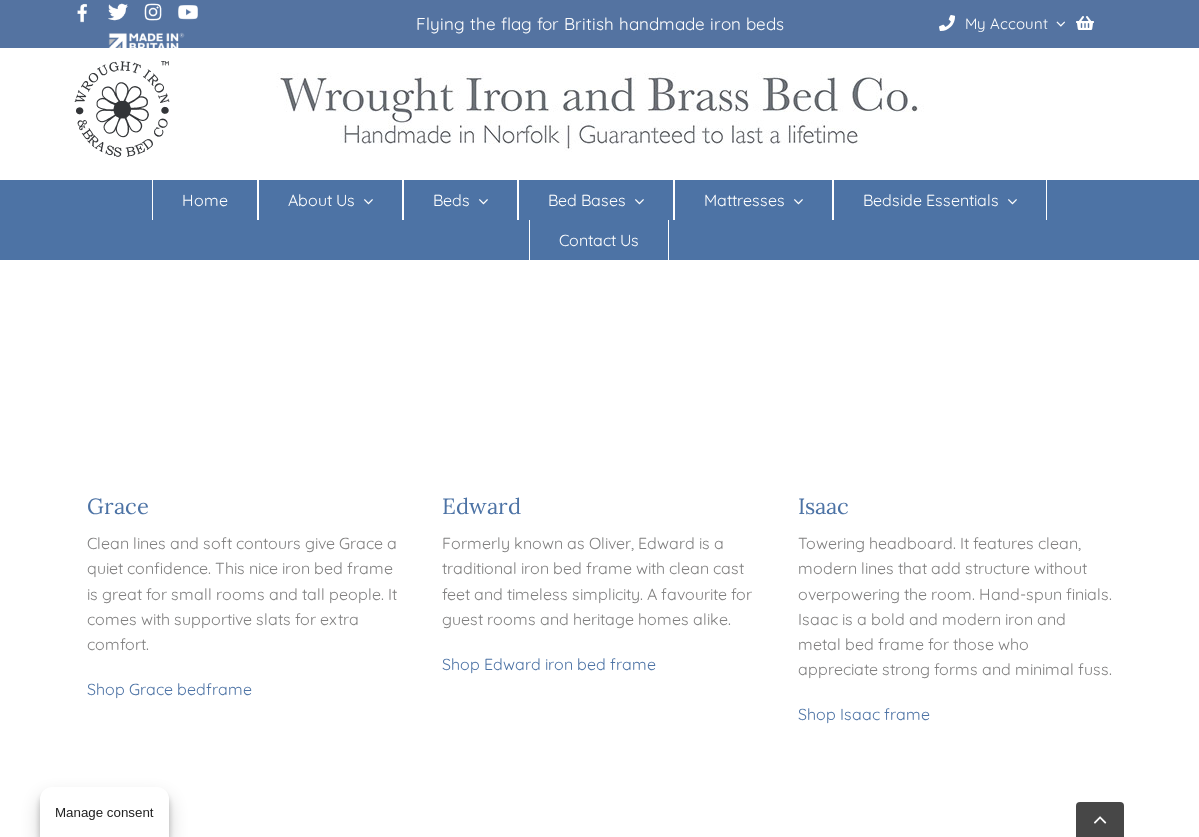 scroll, scrollTop: 970, scrollLeft: 0, axis: vertical 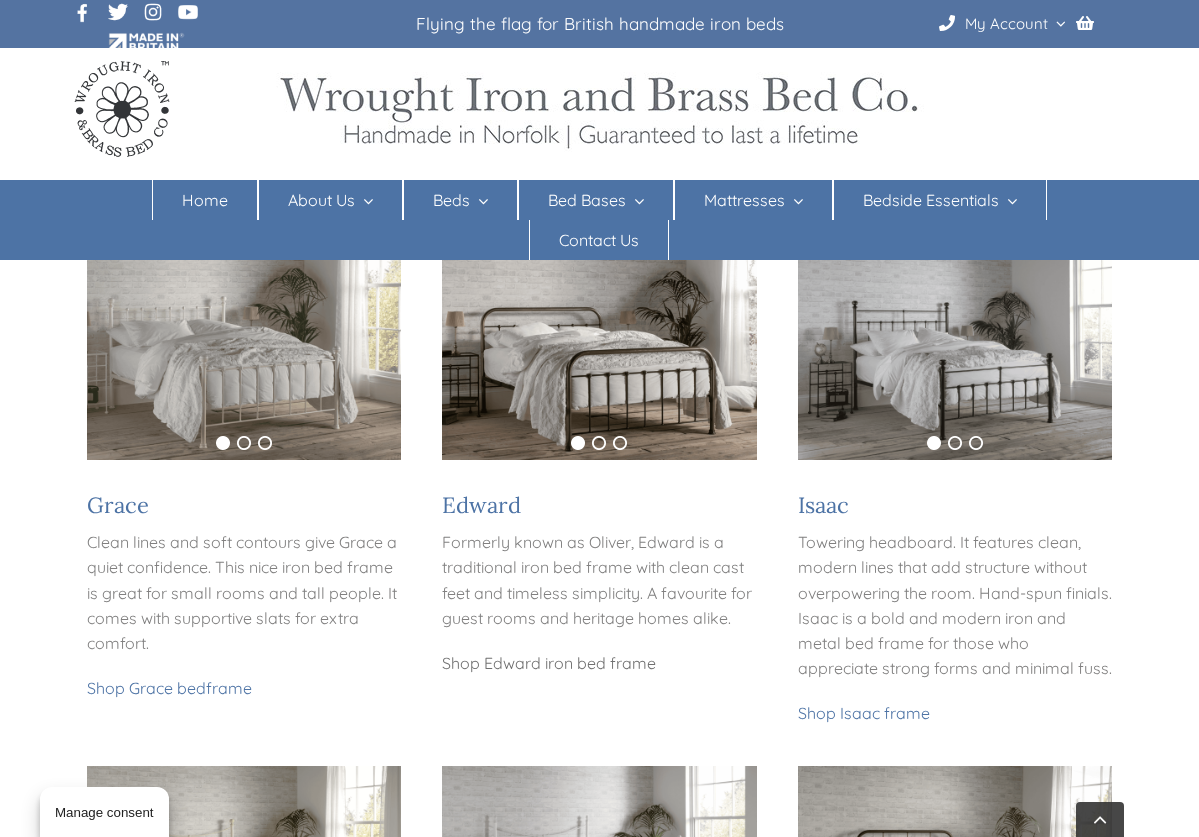 click on "Shop Edward iron bed frame" at bounding box center [549, 663] 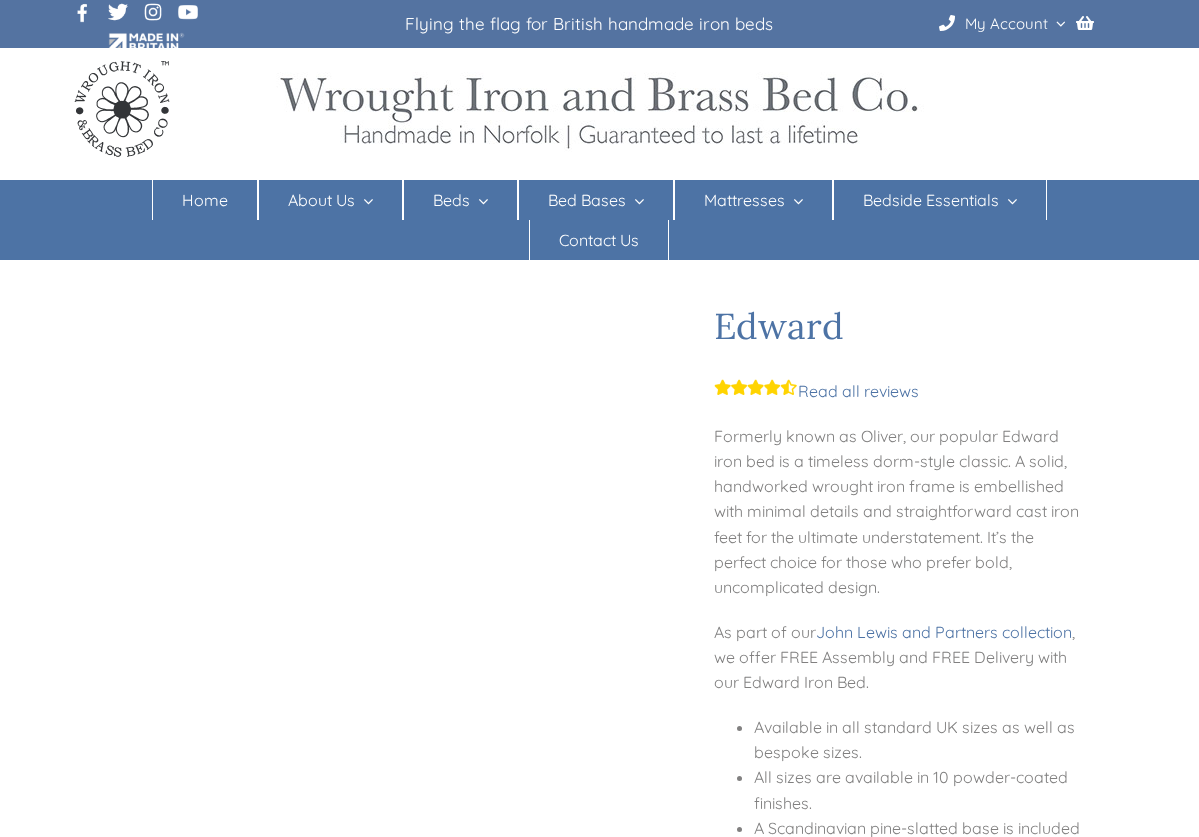 scroll, scrollTop: 0, scrollLeft: 0, axis: both 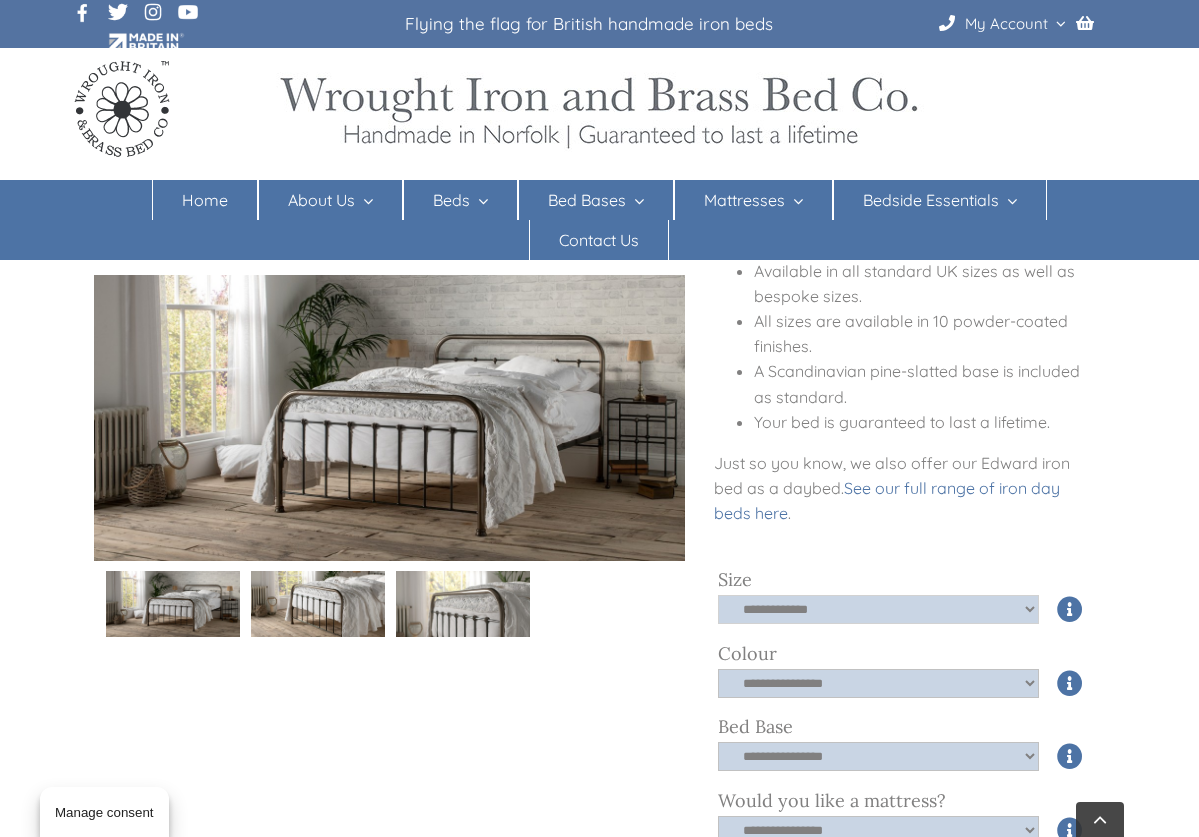 select on "*****" 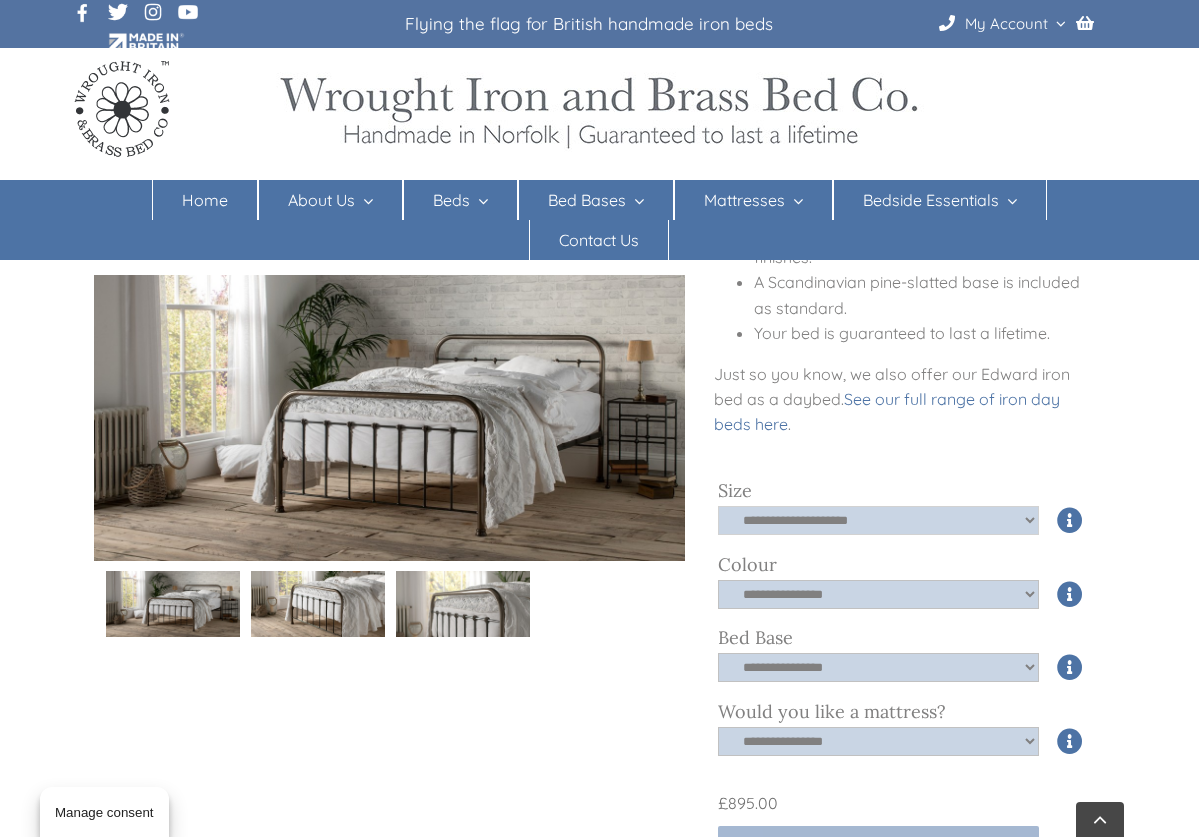 scroll, scrollTop: 543, scrollLeft: 0, axis: vertical 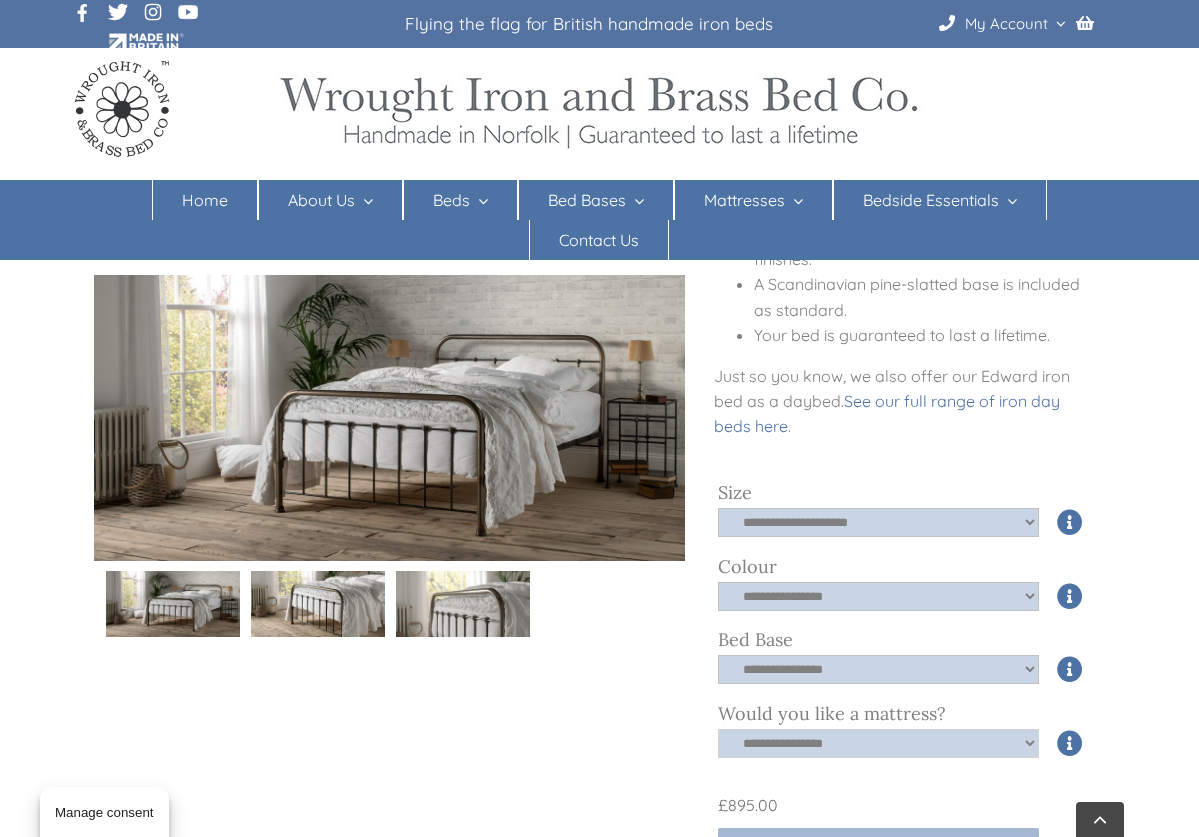 select on "****" 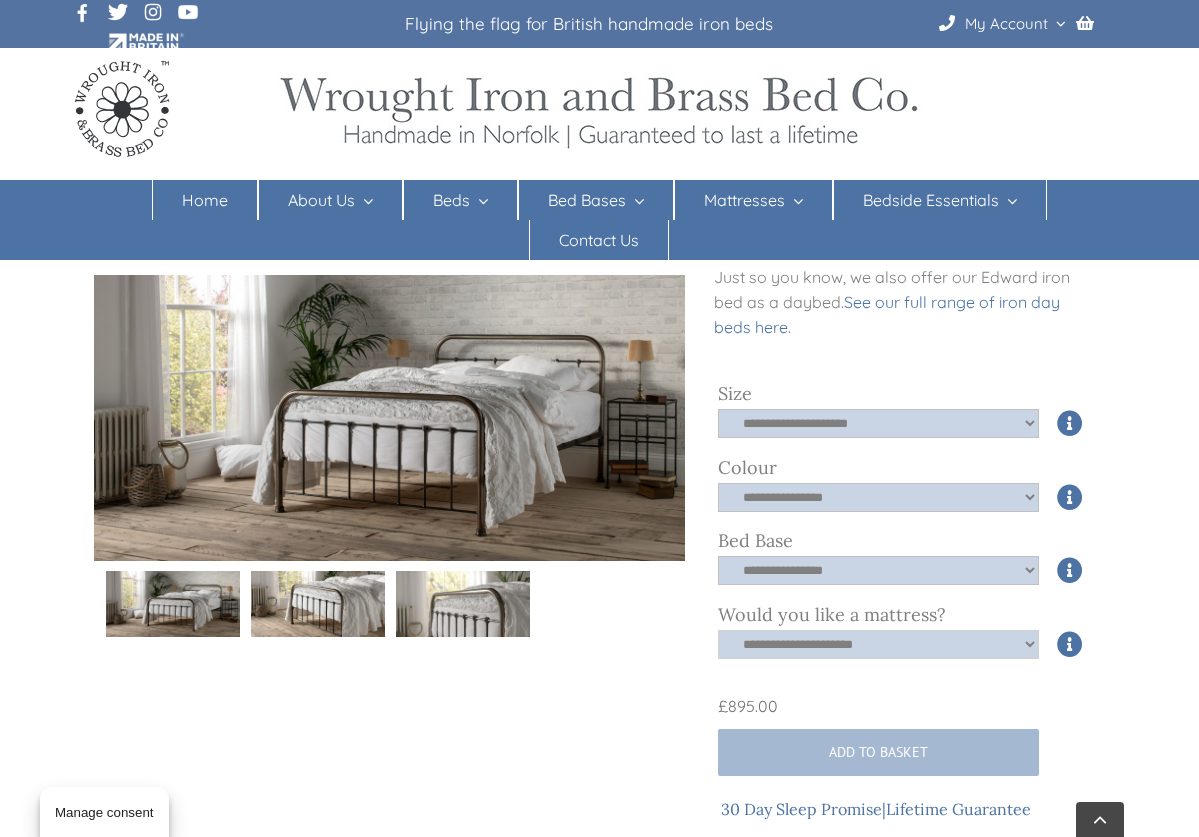 scroll, scrollTop: 641, scrollLeft: 0, axis: vertical 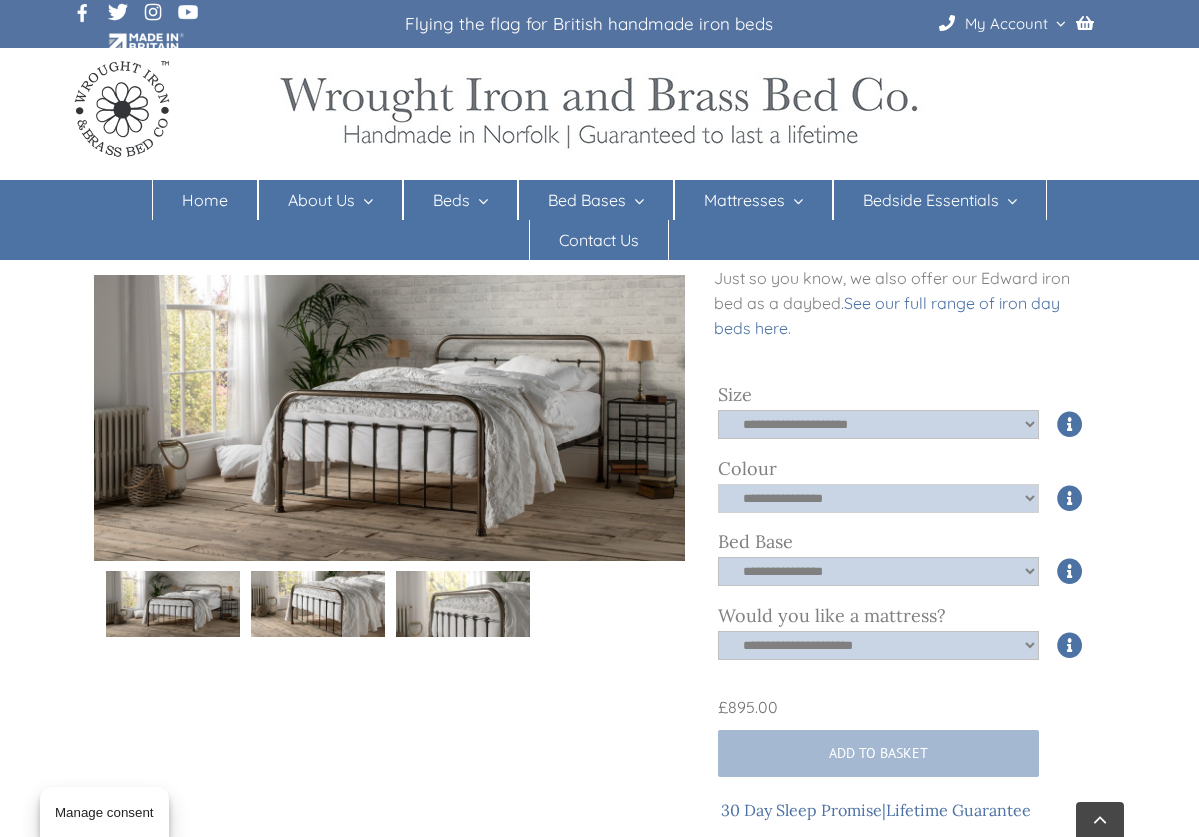 select on "*****" 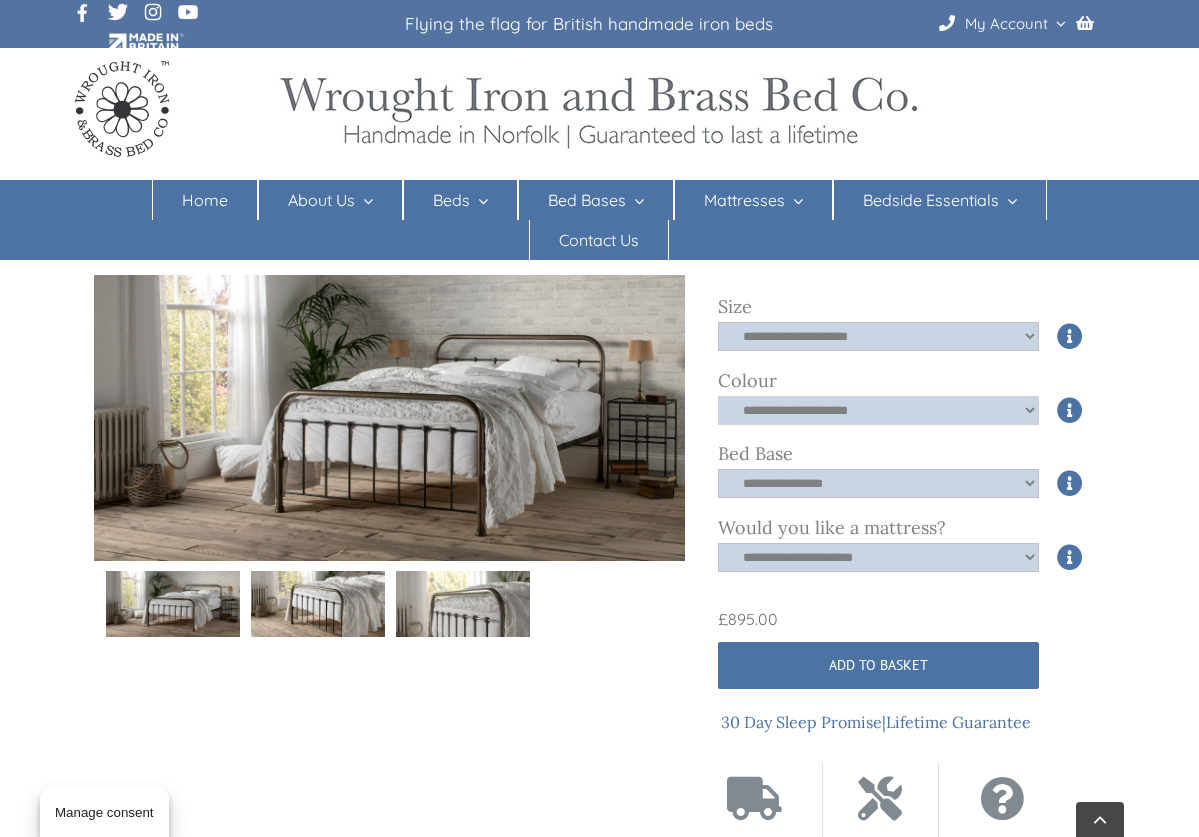 scroll, scrollTop: 730, scrollLeft: 0, axis: vertical 